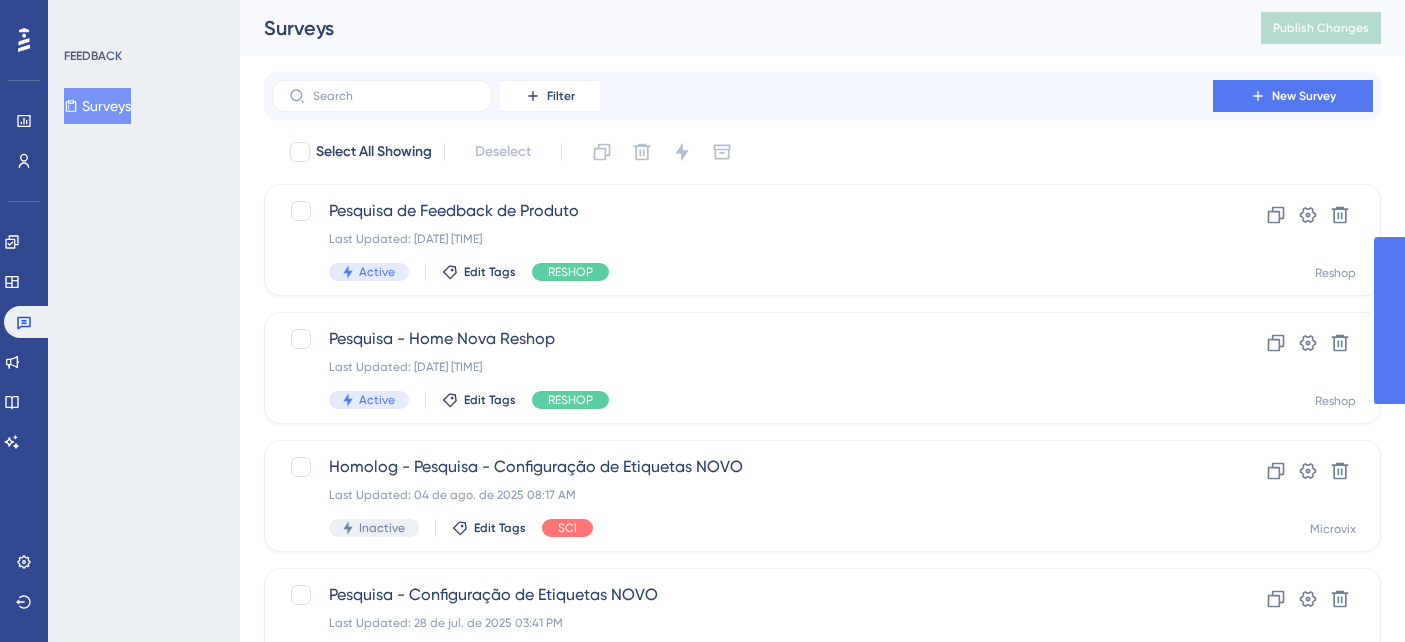 scroll, scrollTop: 0, scrollLeft: 0, axis: both 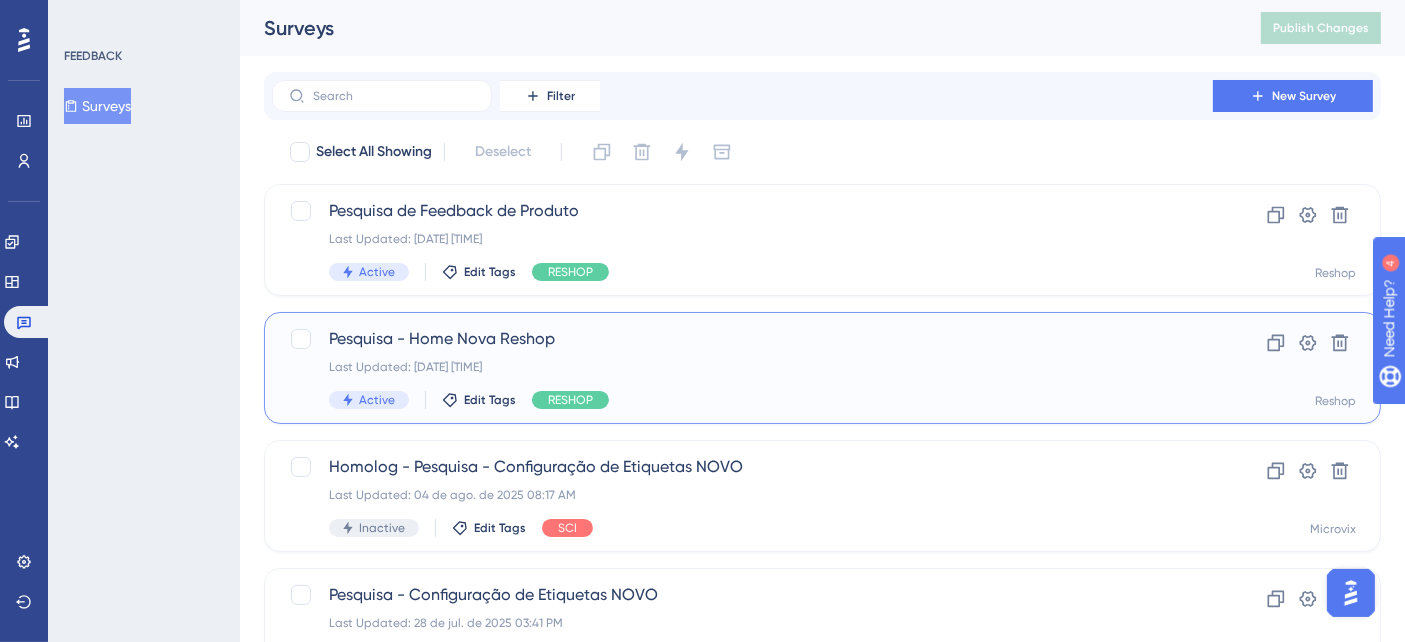 click on "Pesquisa - Home Nova Reshop Last Updated: [DATE] [TIME] Active Edit Tags RESHOP" at bounding box center [742, 368] 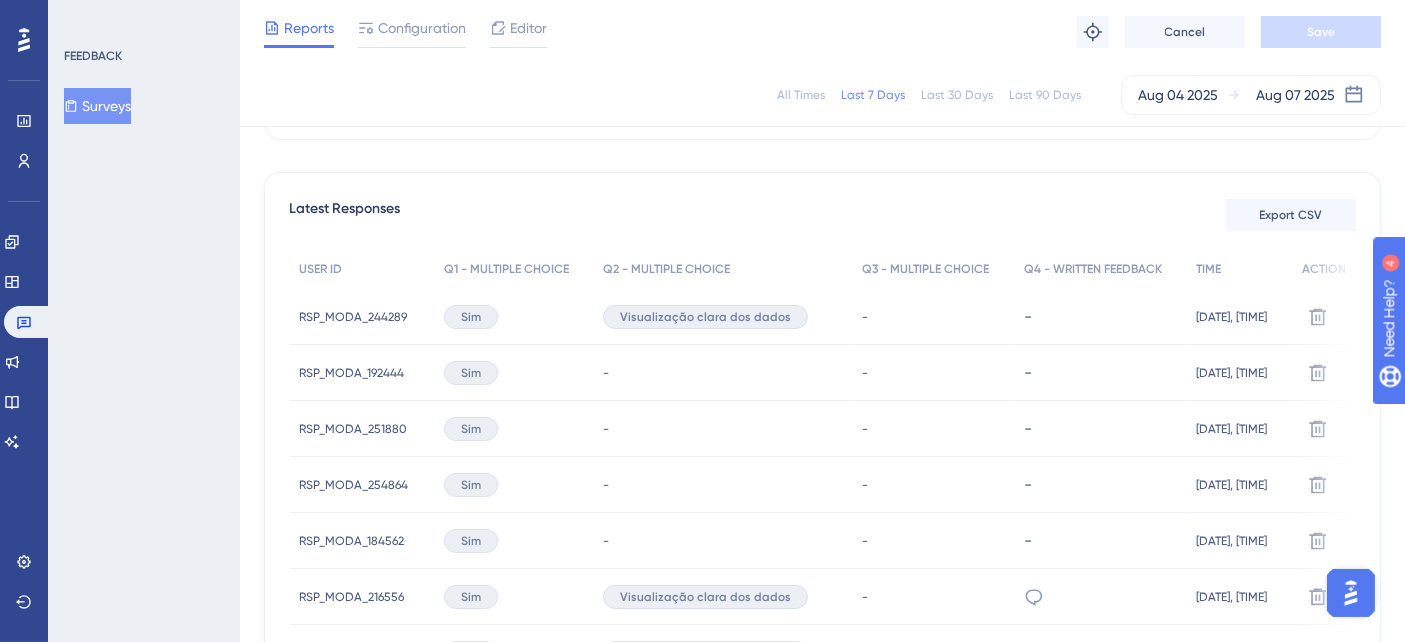 scroll, scrollTop: 555, scrollLeft: 0, axis: vertical 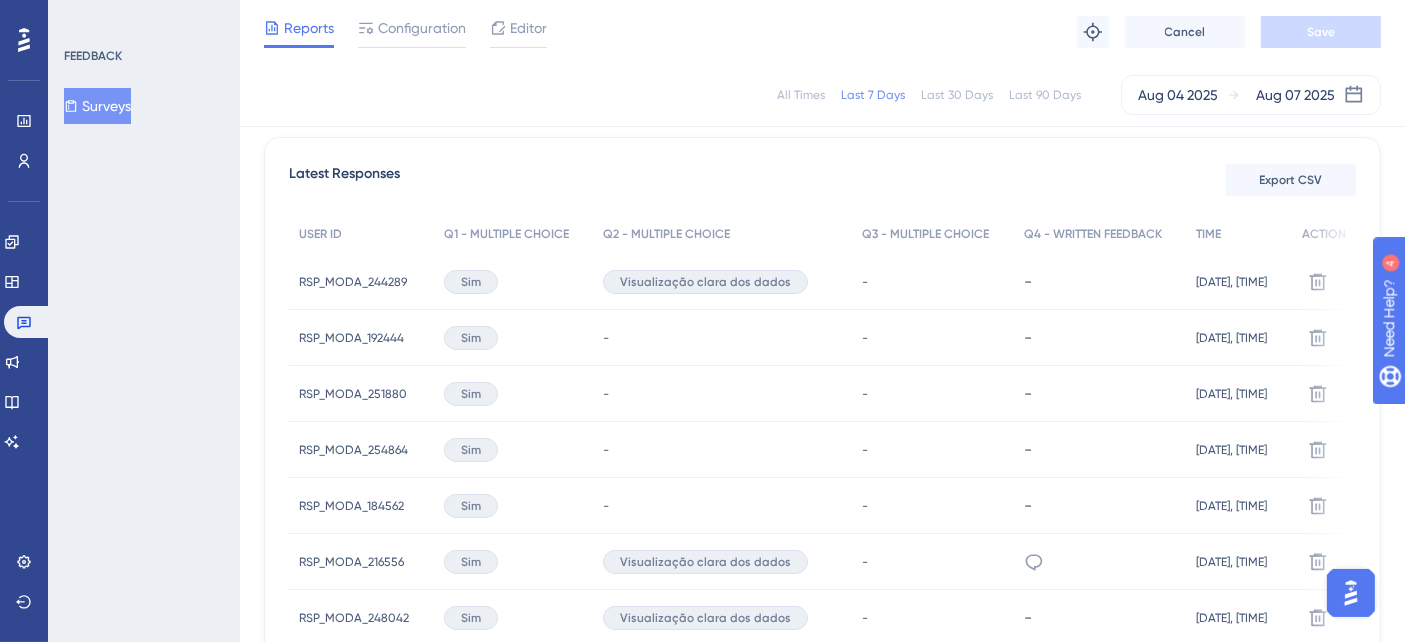 click 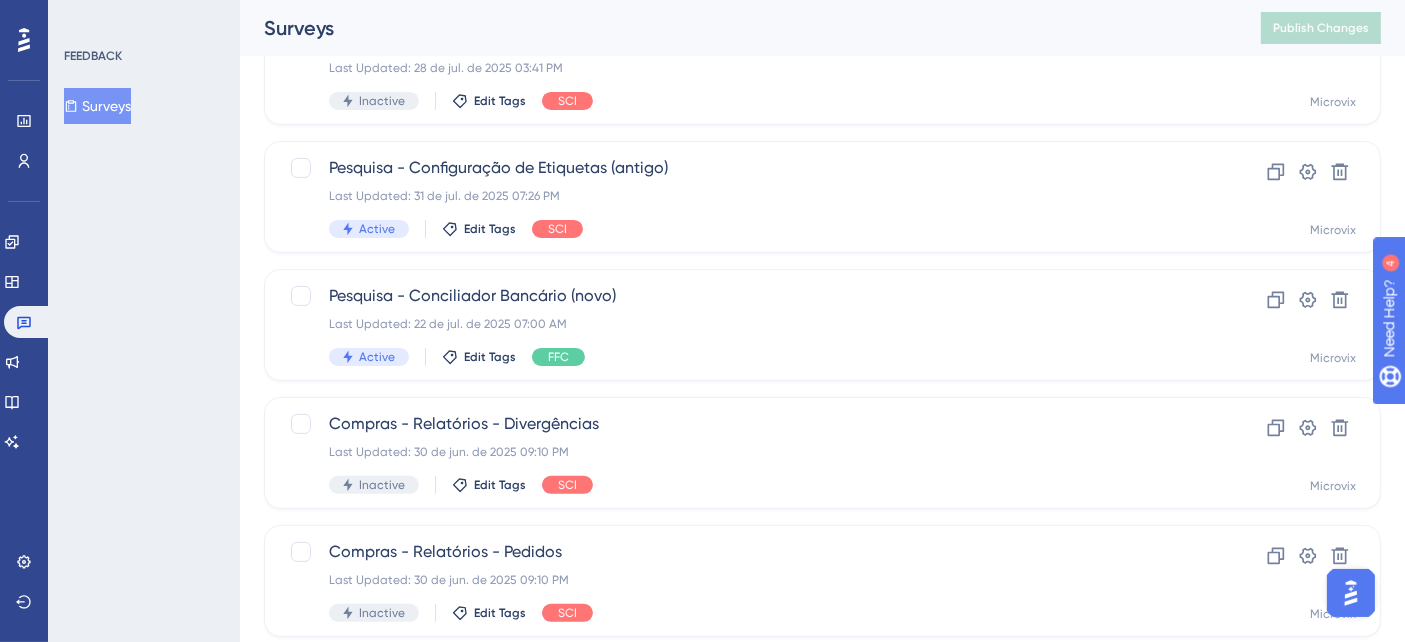 scroll, scrollTop: 0, scrollLeft: 0, axis: both 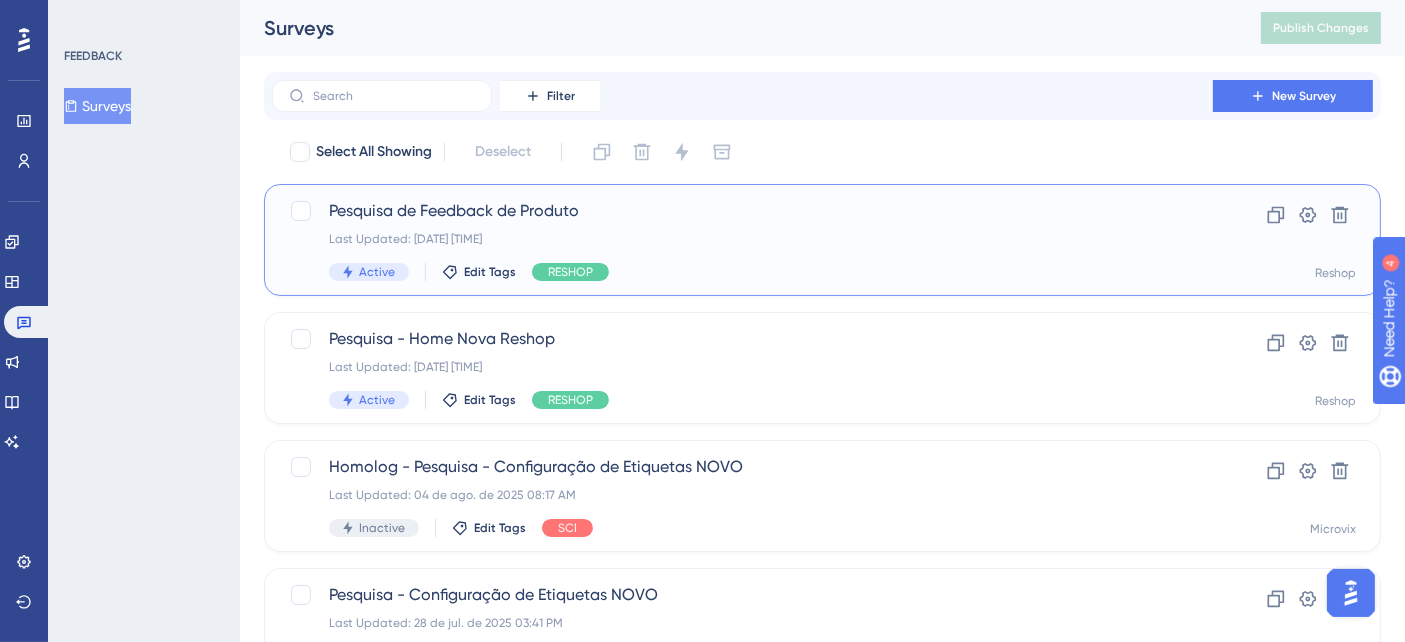 click on "Pesquisa de Feedback de Produto" at bounding box center [742, 211] 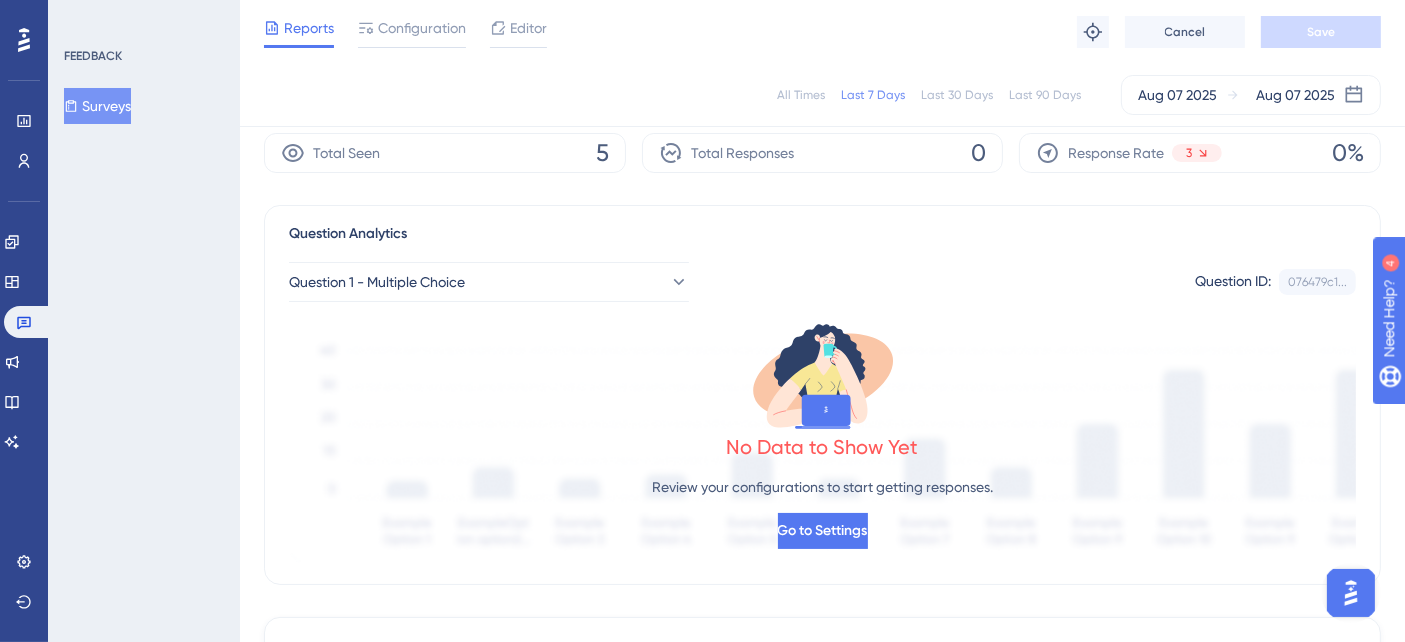 scroll, scrollTop: 0, scrollLeft: 0, axis: both 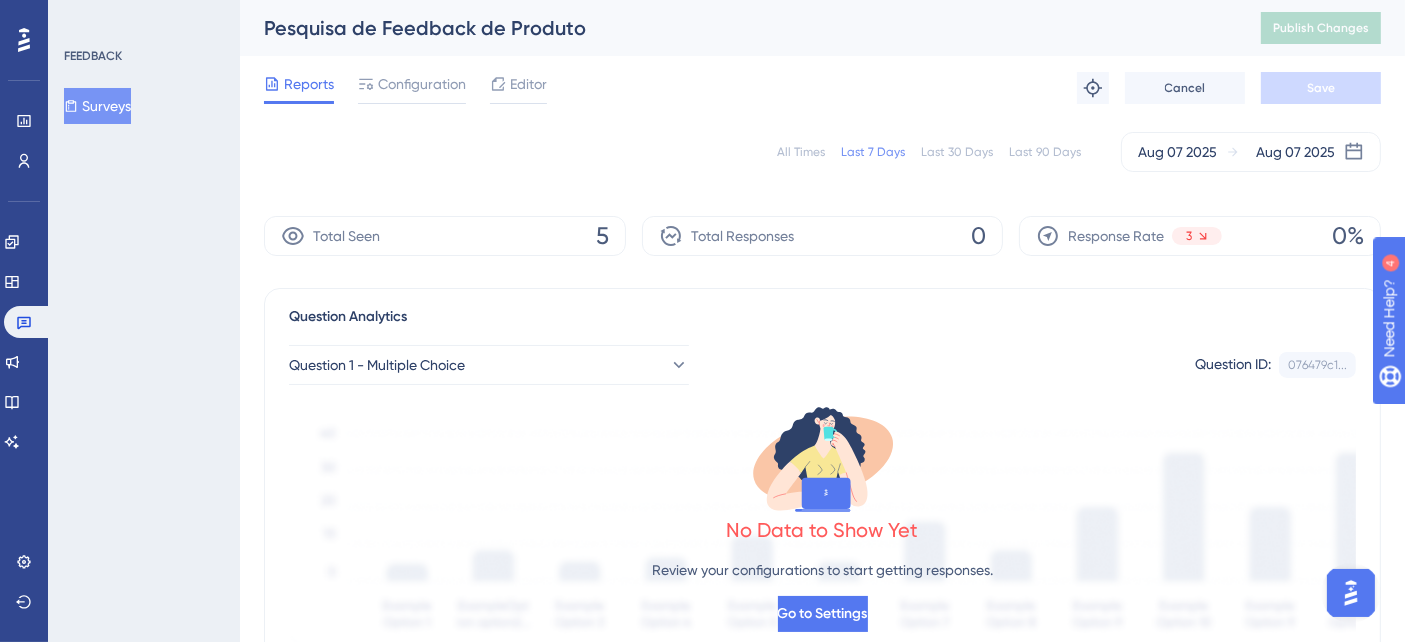 click on "Surveys" at bounding box center [97, 106] 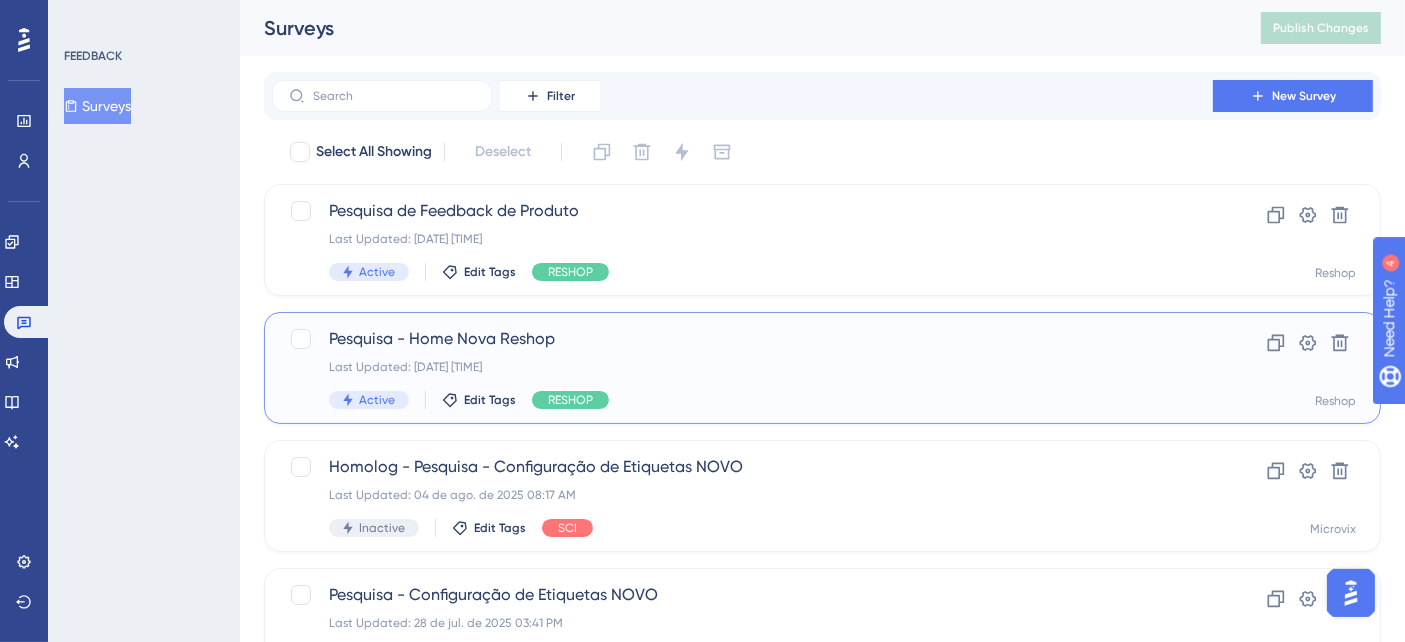 click on "Pesquisa - Home Nova Reshop" at bounding box center (742, 339) 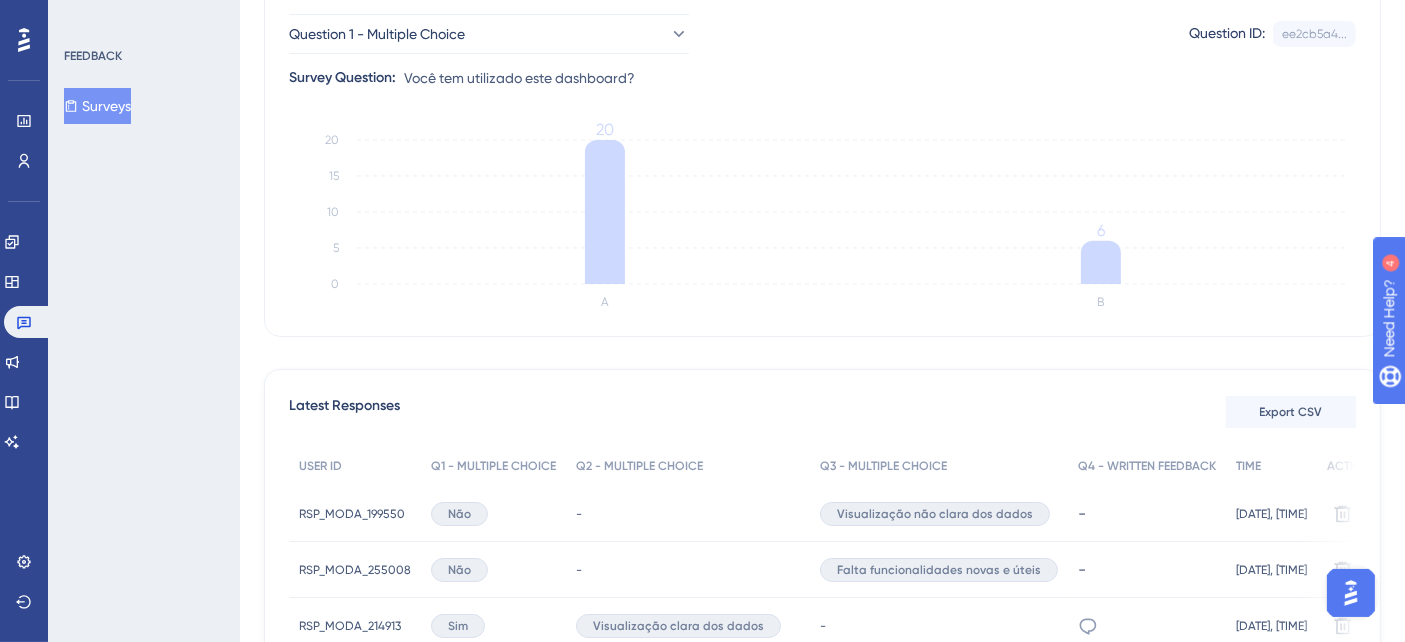 scroll, scrollTop: 0, scrollLeft: 0, axis: both 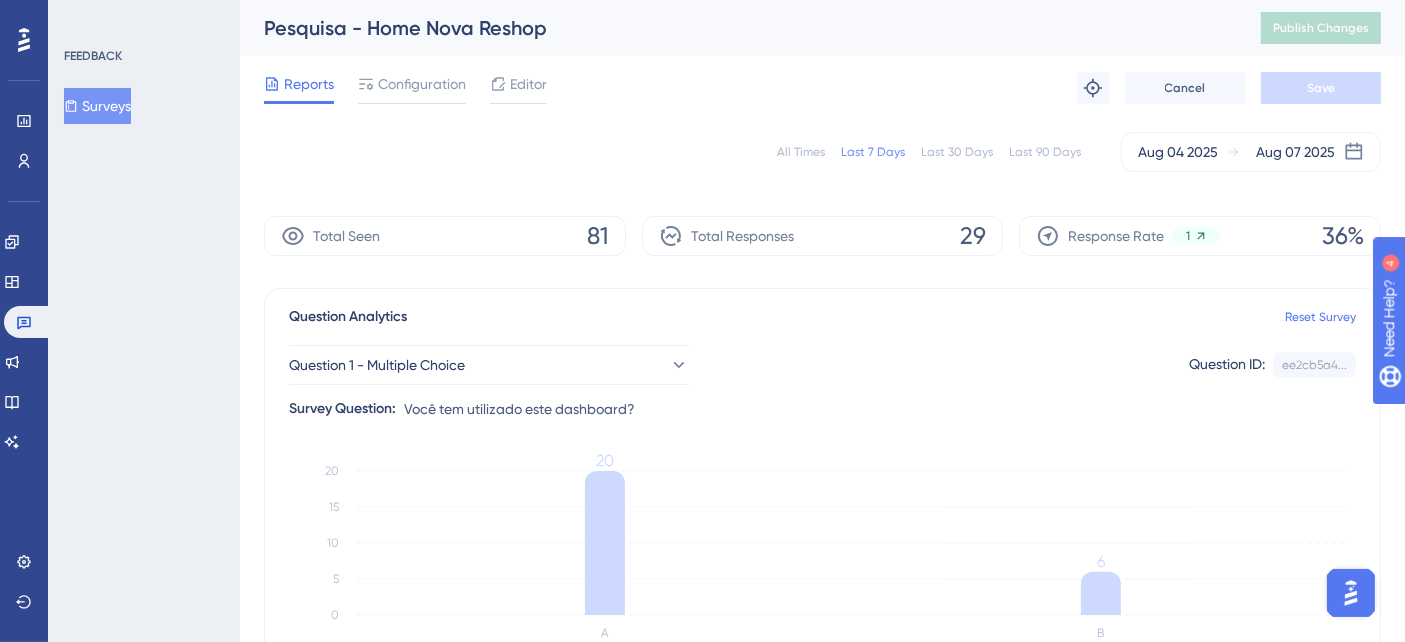 click on "Surveys" at bounding box center [97, 106] 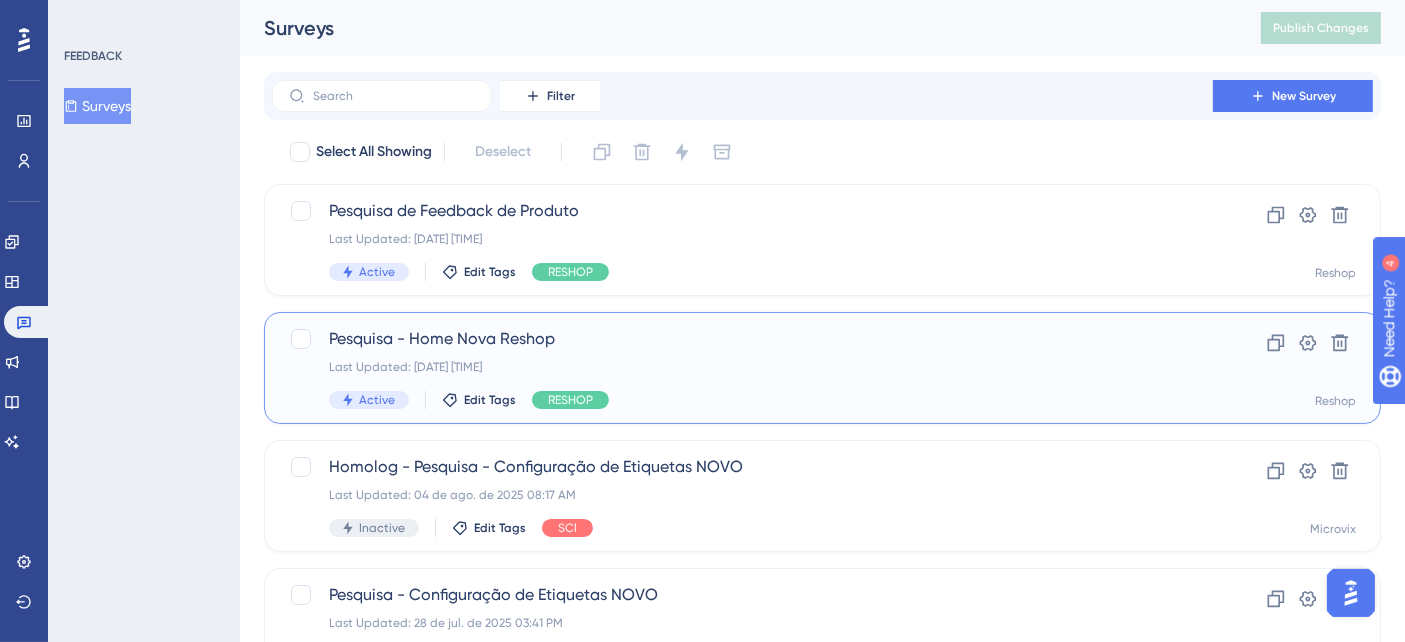 click on "Last Updated: [DATE] [TIME]" at bounding box center (742, 367) 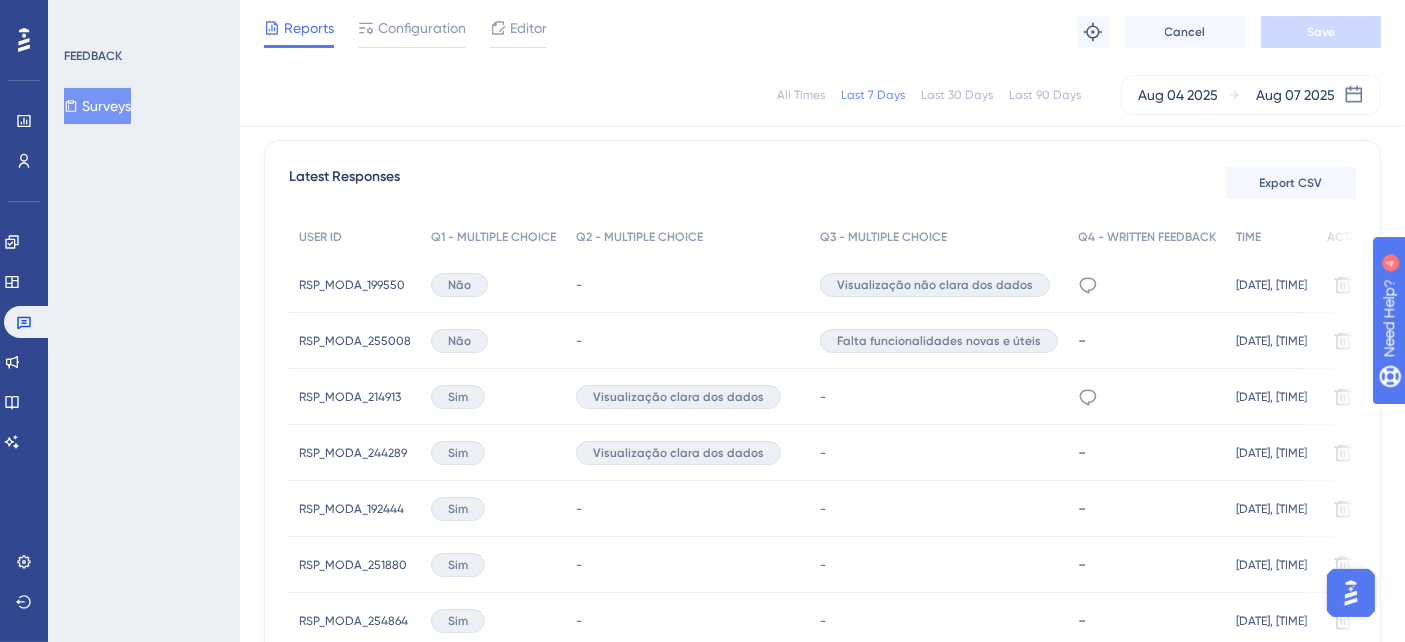 scroll, scrollTop: 555, scrollLeft: 0, axis: vertical 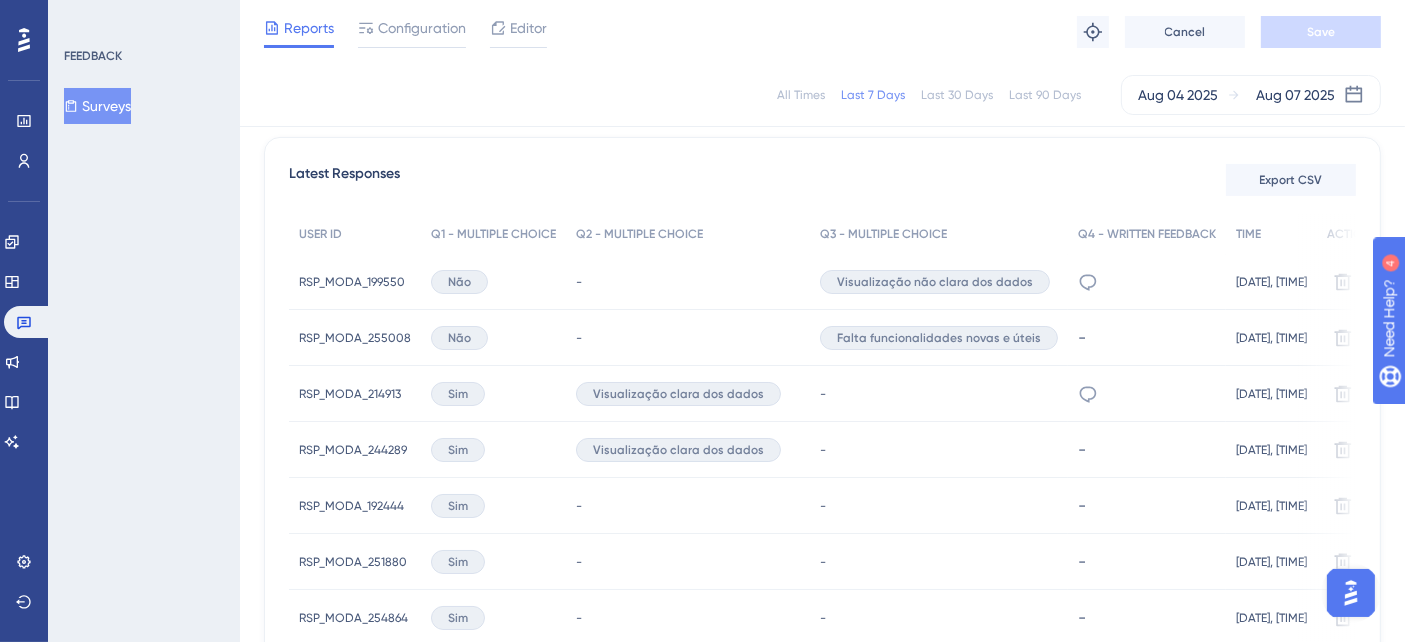 click on "RSP_MODA_199550" at bounding box center [352, 282] 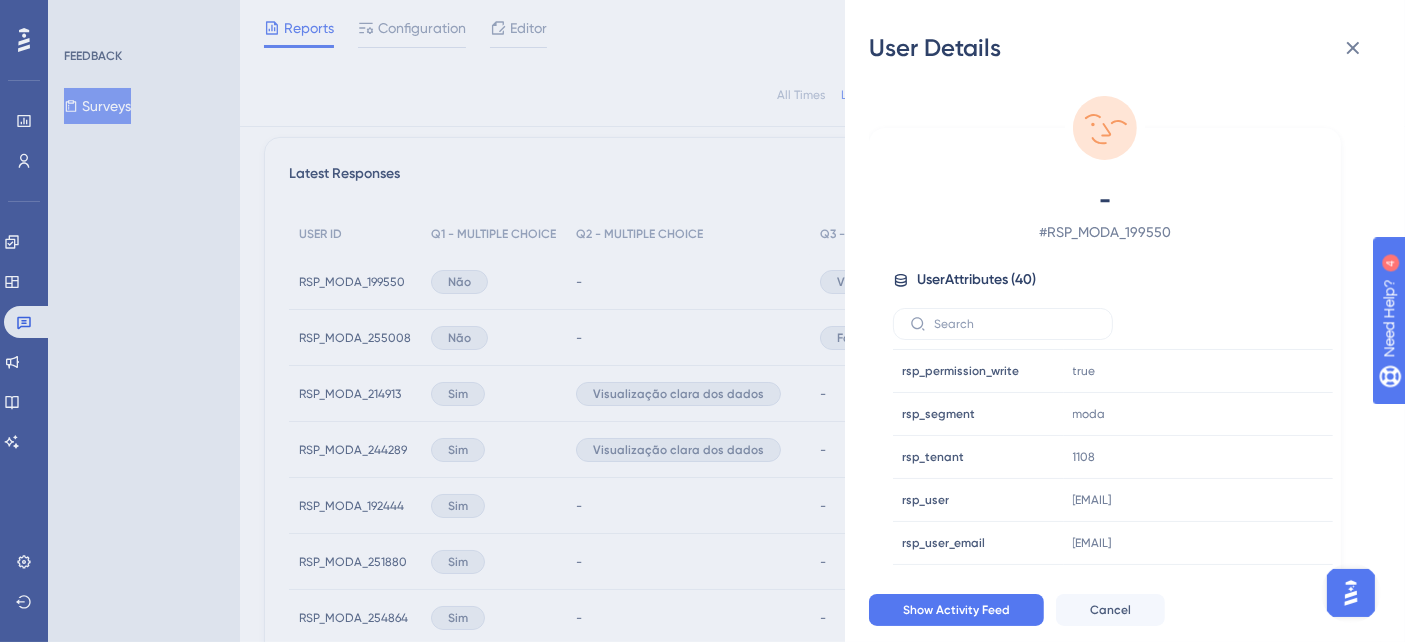 scroll, scrollTop: 1333, scrollLeft: 0, axis: vertical 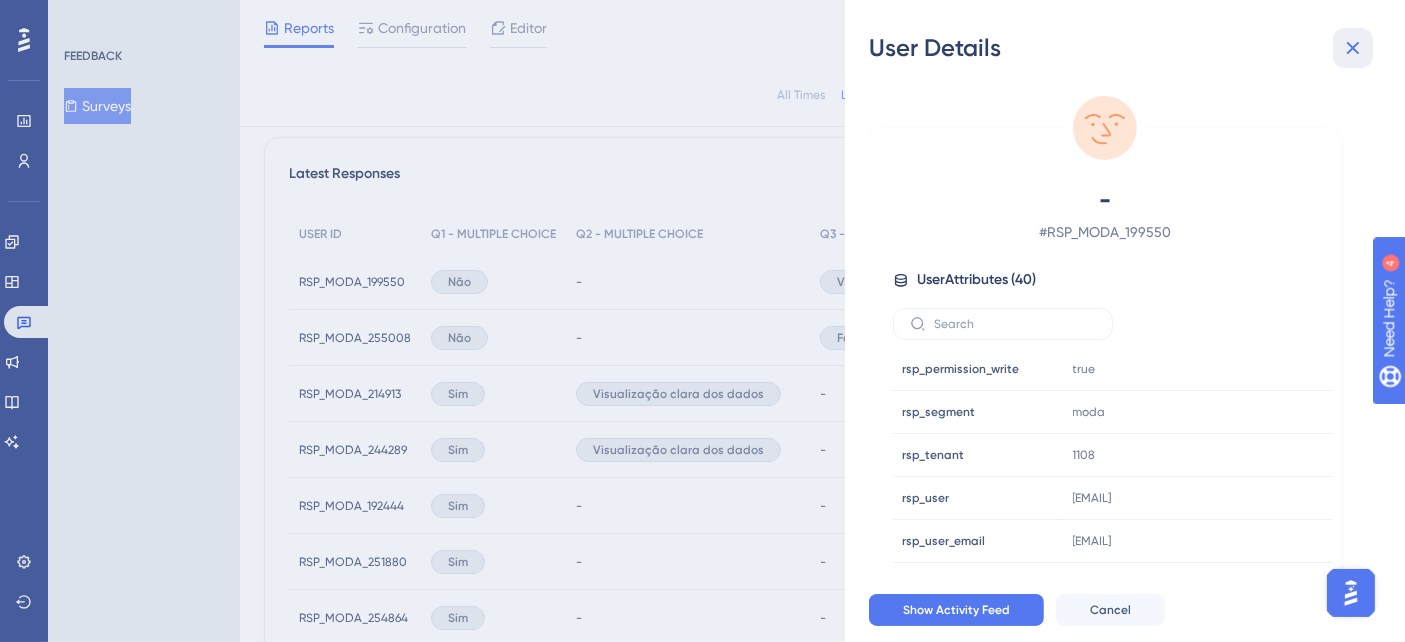 click 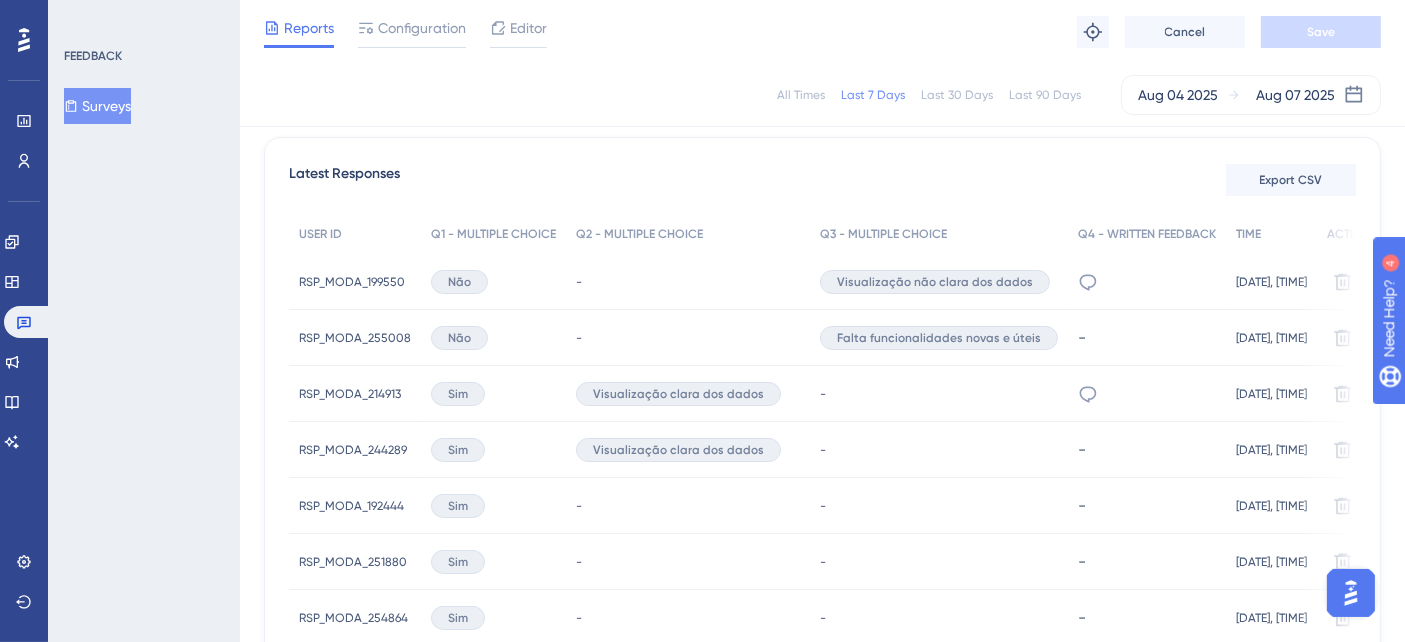 click on "RSP_MODA_255008" at bounding box center (355, 338) 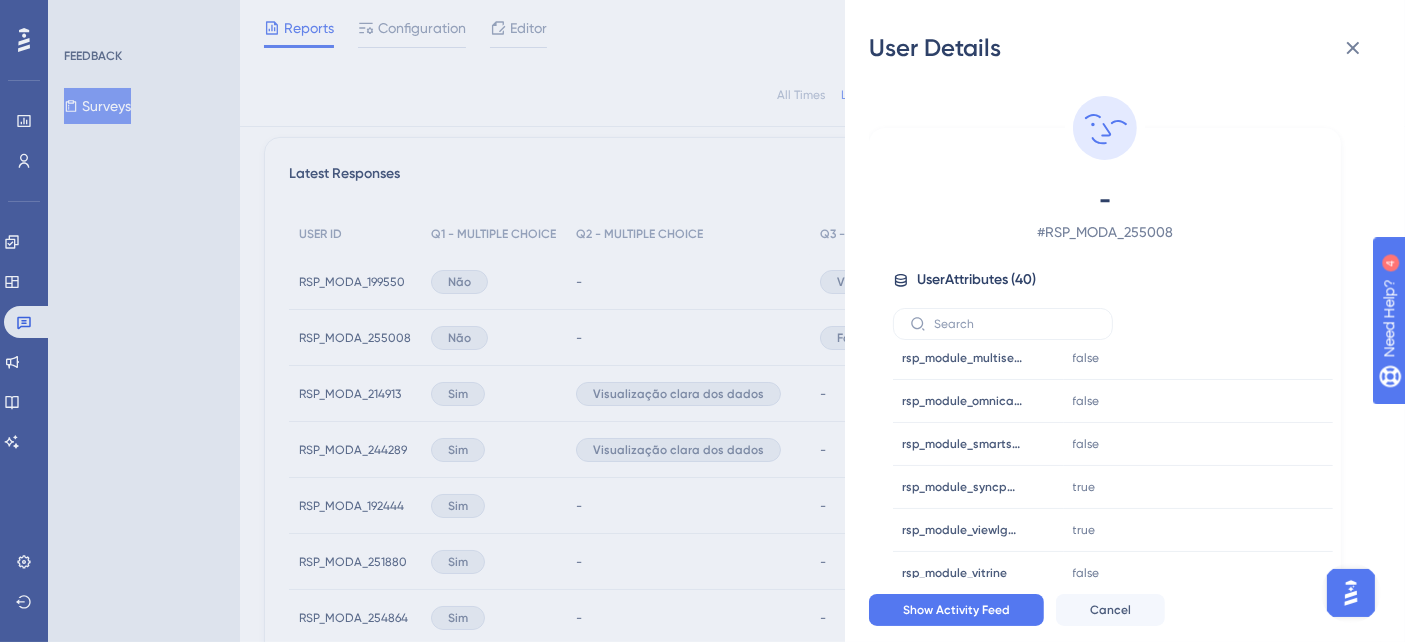 scroll, scrollTop: 1333, scrollLeft: 0, axis: vertical 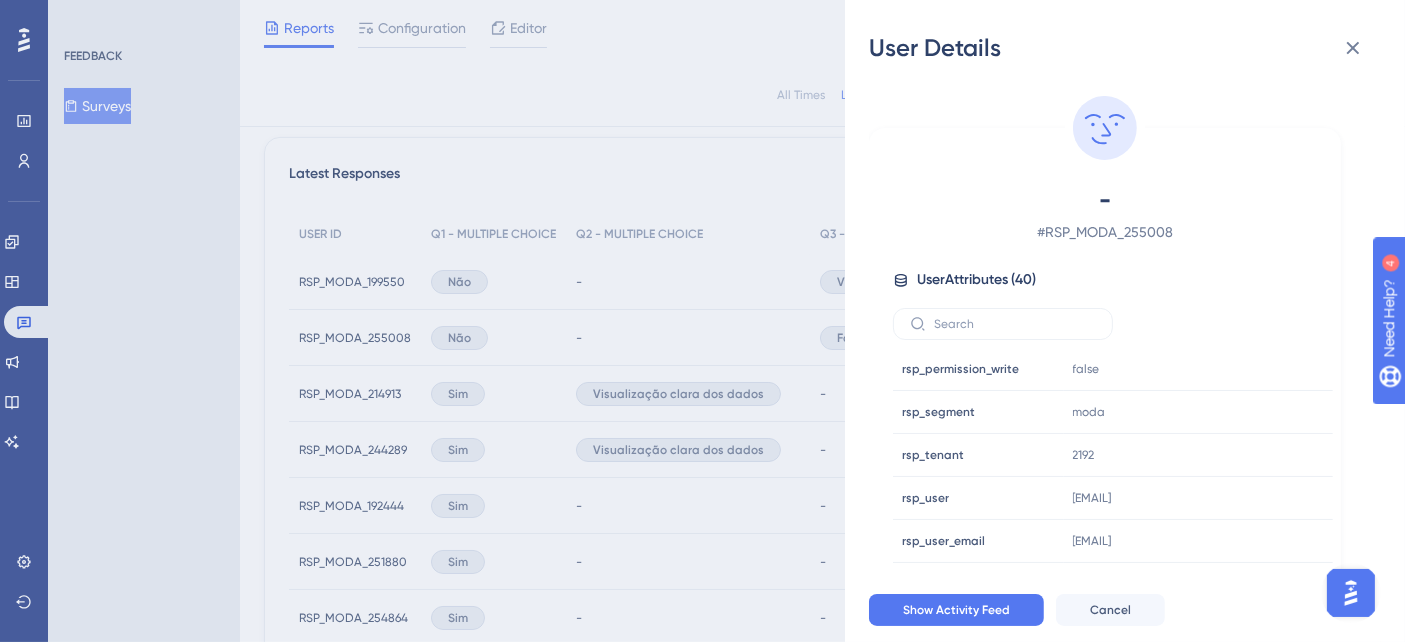 click on "User Details - #  RSP_MODA_255008 User  Attributes ( 40 ) Email Email - Signup Signup - Last Interaction Last Interaction 11 minutes ago [DATE], [TIME] Web Session Web Session 1 First Interaction First Interaction 12 minutes ago [DATE], [TIME] Language Language pt Browser Browser Chrome Device Device computer Operating System Operating System Windows rsp_area rsp_area 2 rsp_has_boomerang_email rsp_has_boomerang_email false rsp_has_boomerang_sms rsp_has_boomerang_sms true rsp_has_boomerang_whatsapp rsp_has_boomerang_whatsapp false rsp_menu rsp_menu 20001 rsp_module_analytics rsp_module_analytics false rsp_module_api rsp_module_api false rsp_module_bonusreview rsp_module_bonusreview false rsp_module_boomerang rsp_module_boomerang true rsp_module_campaign rsp_module_campaign true rsp_module_conecta rsp_module_conecta true rsp_module_flash rsp_module_flash true rsp_module_lgpd rsp_module_lgpd true rsp_module_loyalty rsp_module_loyalty true rsp_module_multiseller rsp_module_multiseller false false false 1" at bounding box center [702, 321] 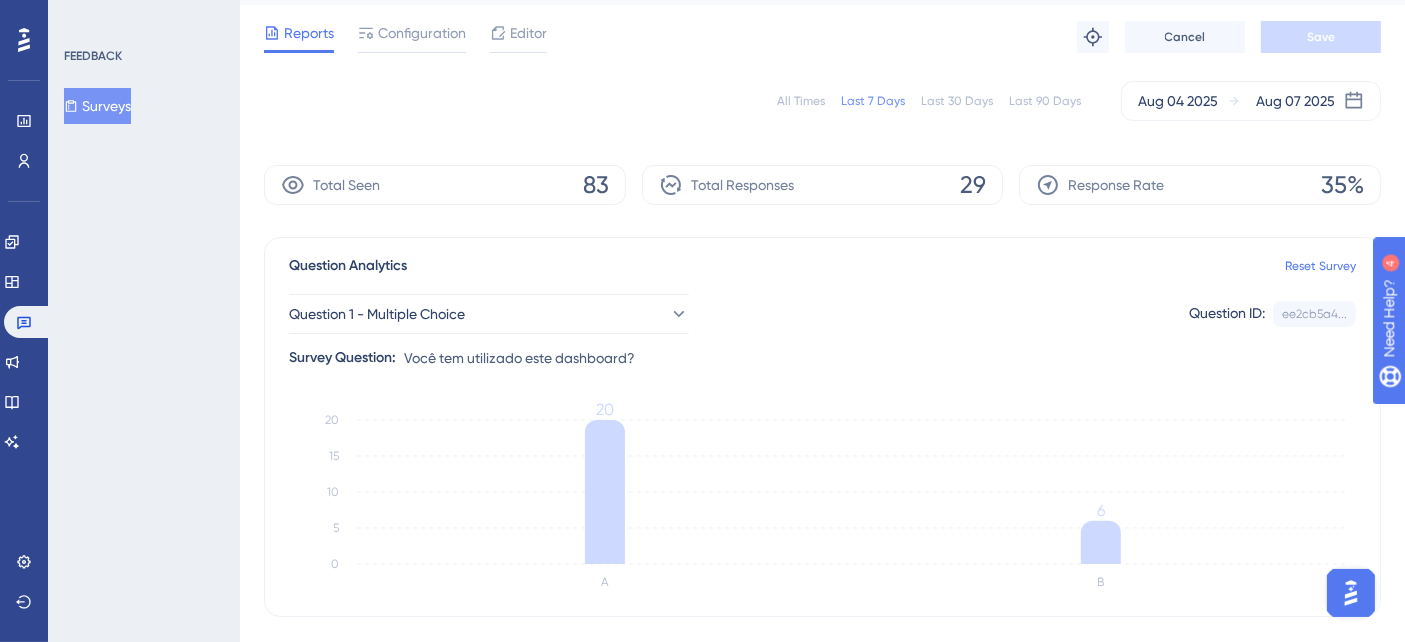 scroll, scrollTop: 0, scrollLeft: 0, axis: both 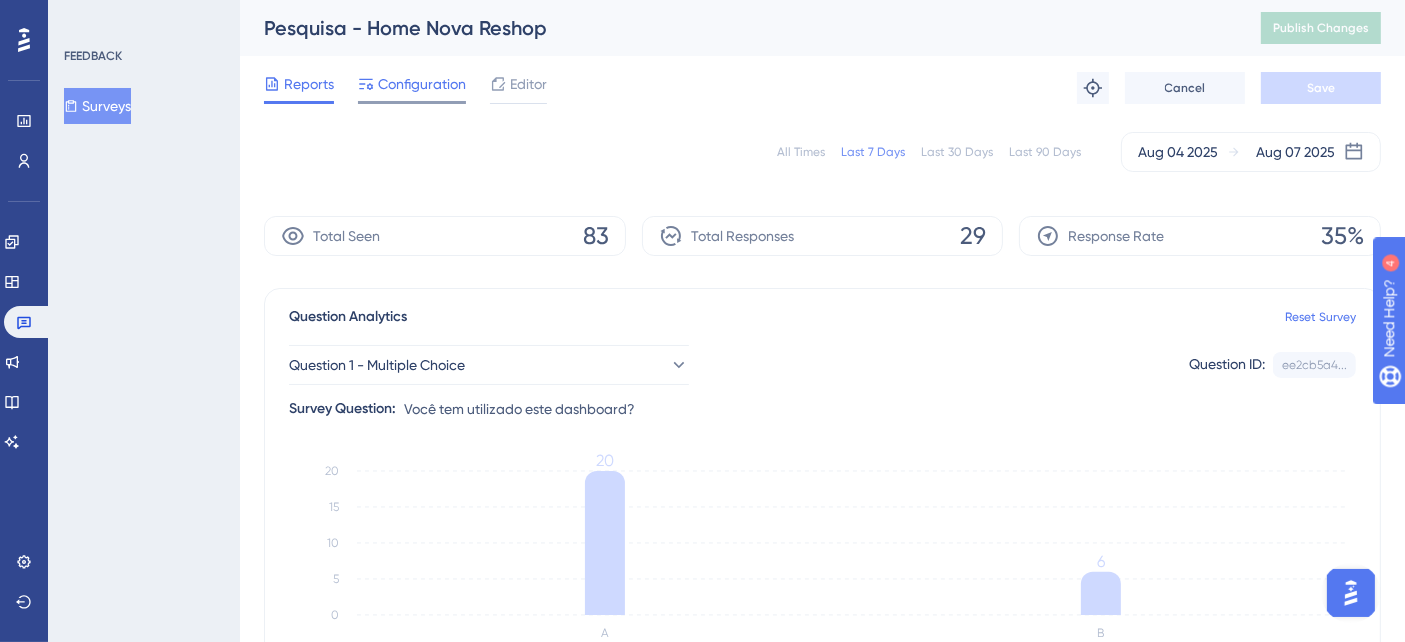 click on "Configuration" at bounding box center (422, 84) 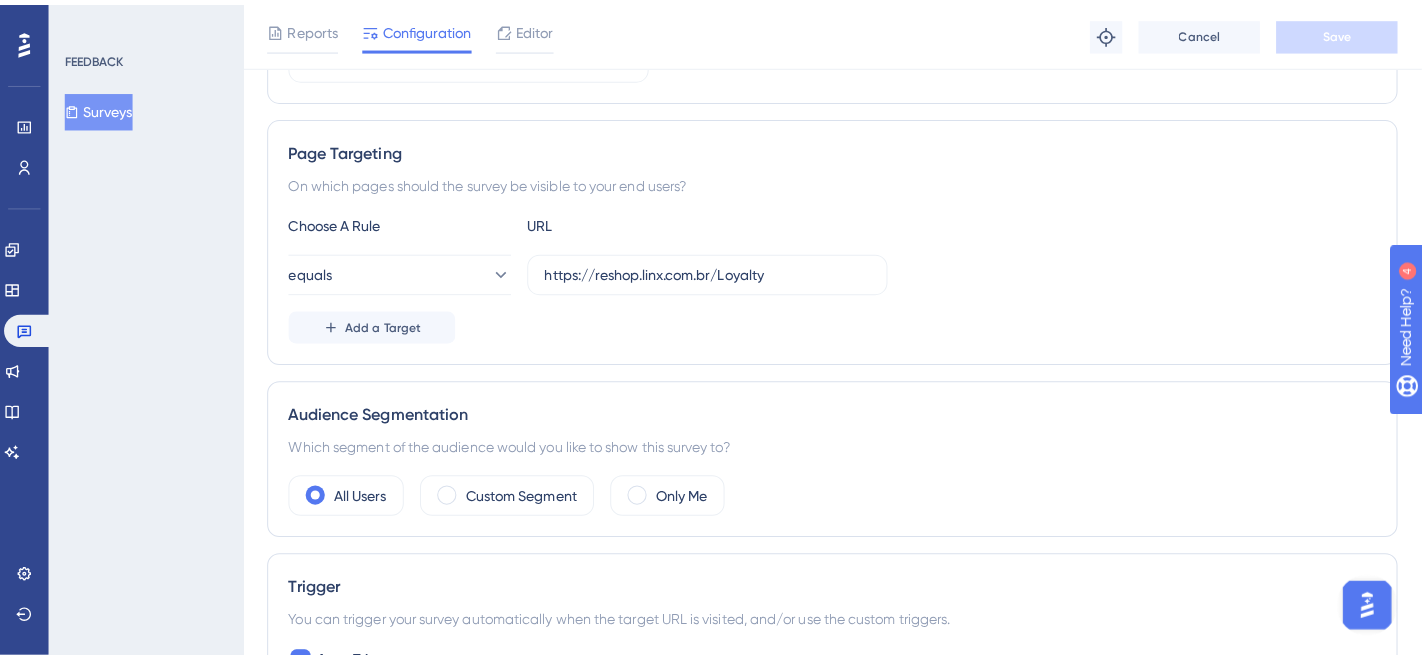 scroll, scrollTop: 0, scrollLeft: 0, axis: both 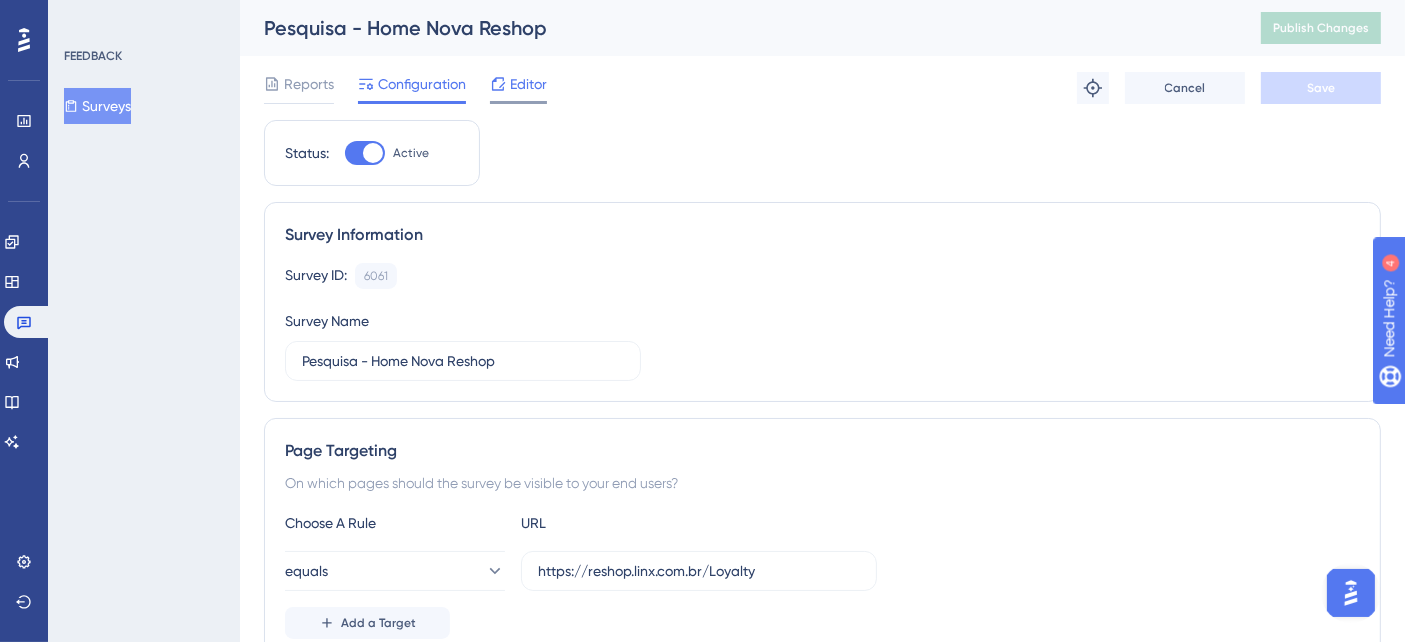 click on "Editor" at bounding box center (528, 84) 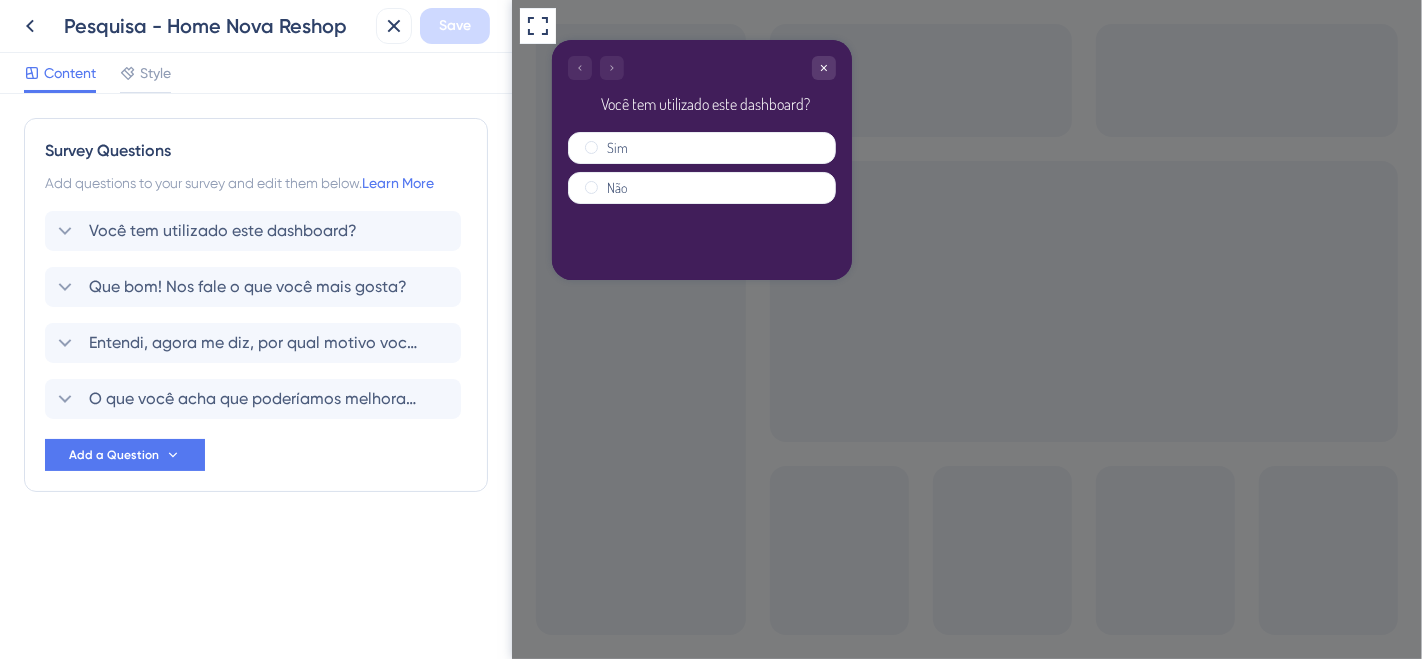 scroll, scrollTop: 0, scrollLeft: 0, axis: both 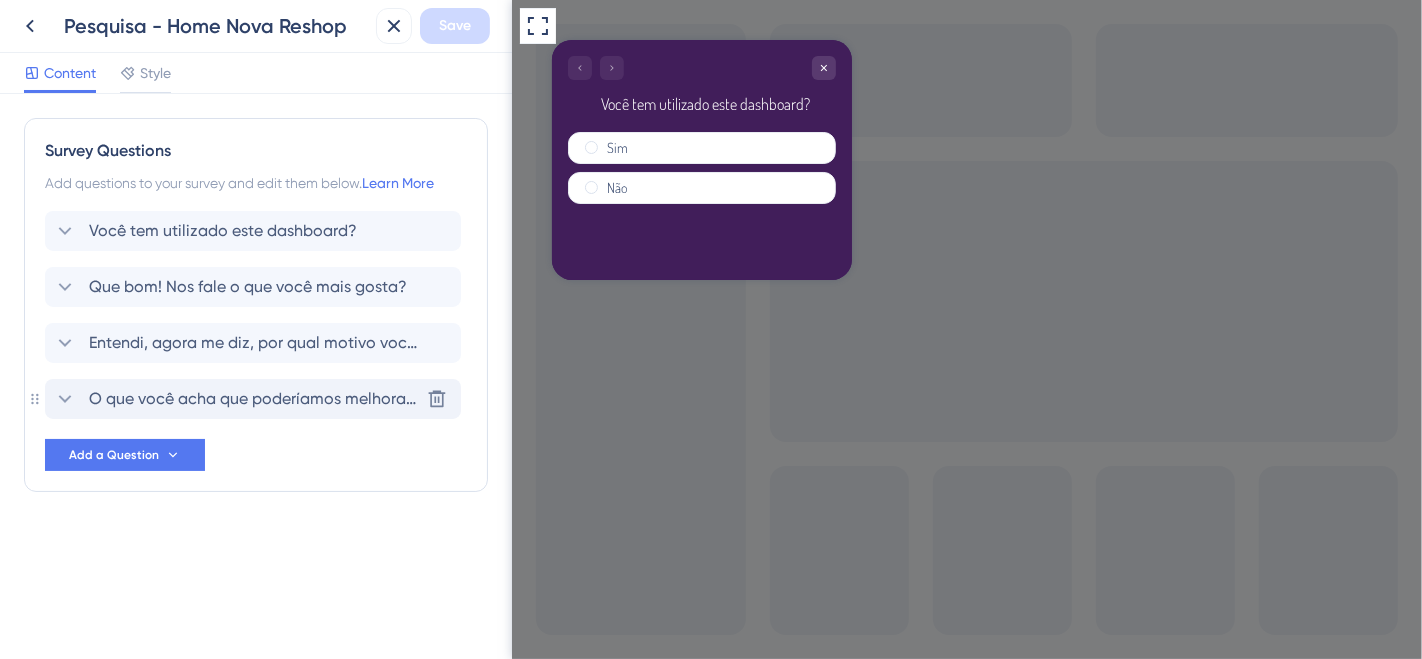 click on "O que você acha que poderíamos melhorar ou adicionar ao [produto/serviço]?" at bounding box center [254, 399] 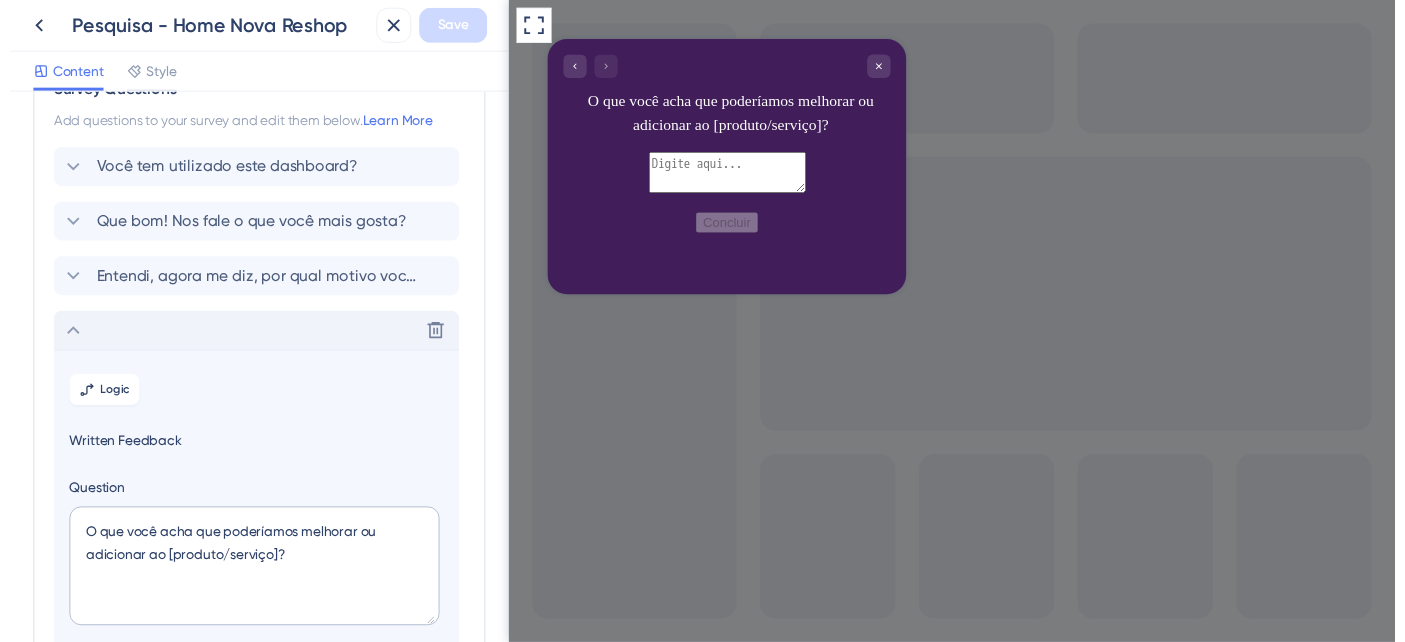 scroll, scrollTop: 0, scrollLeft: 0, axis: both 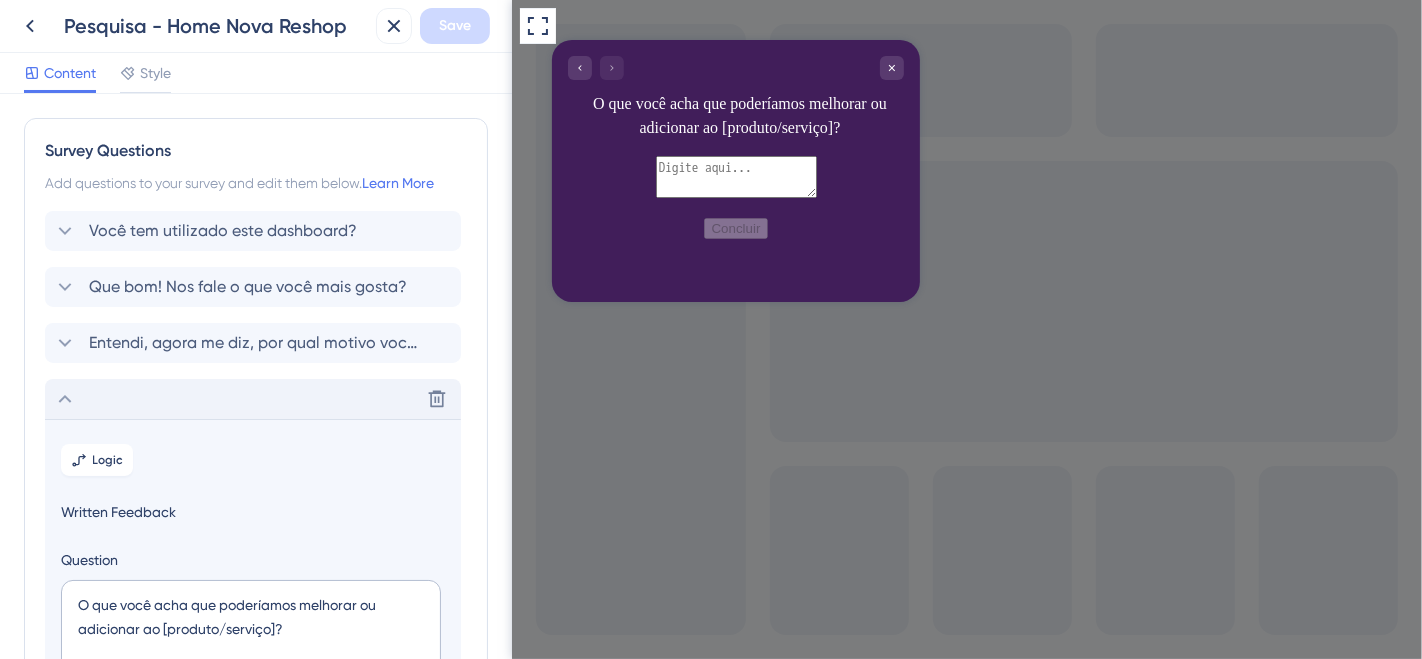 click 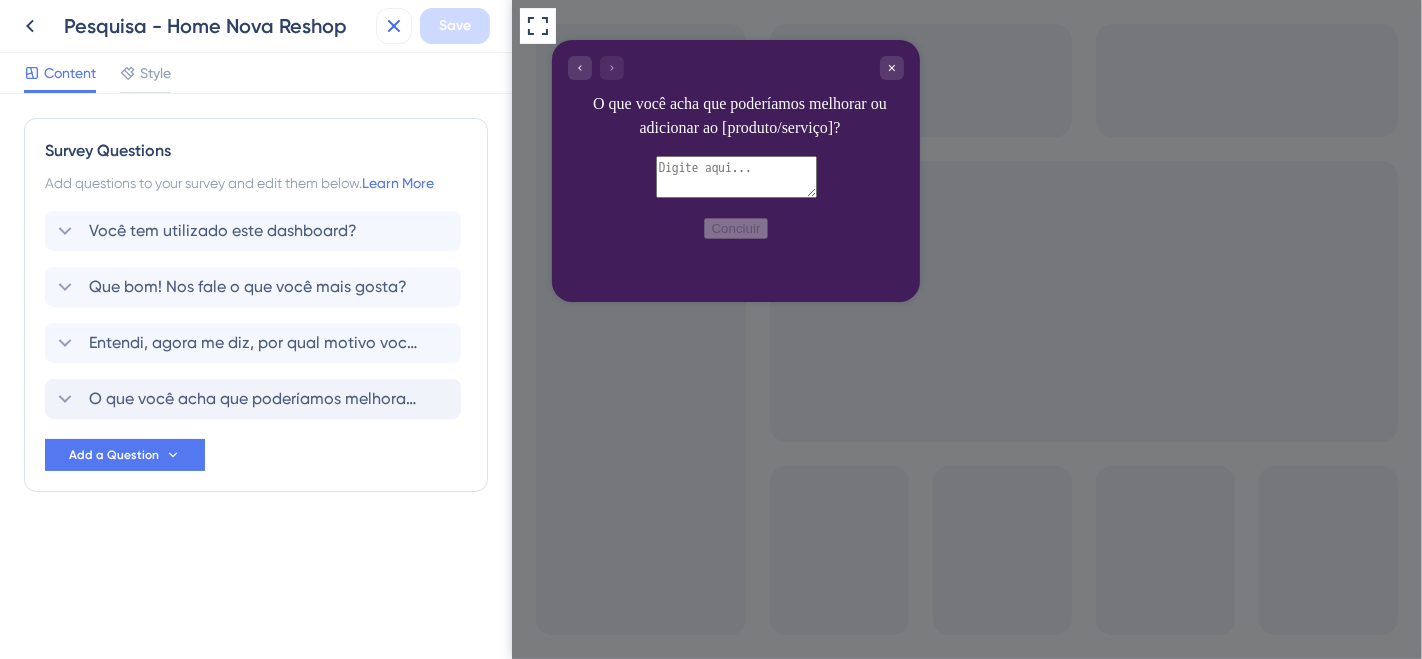 click 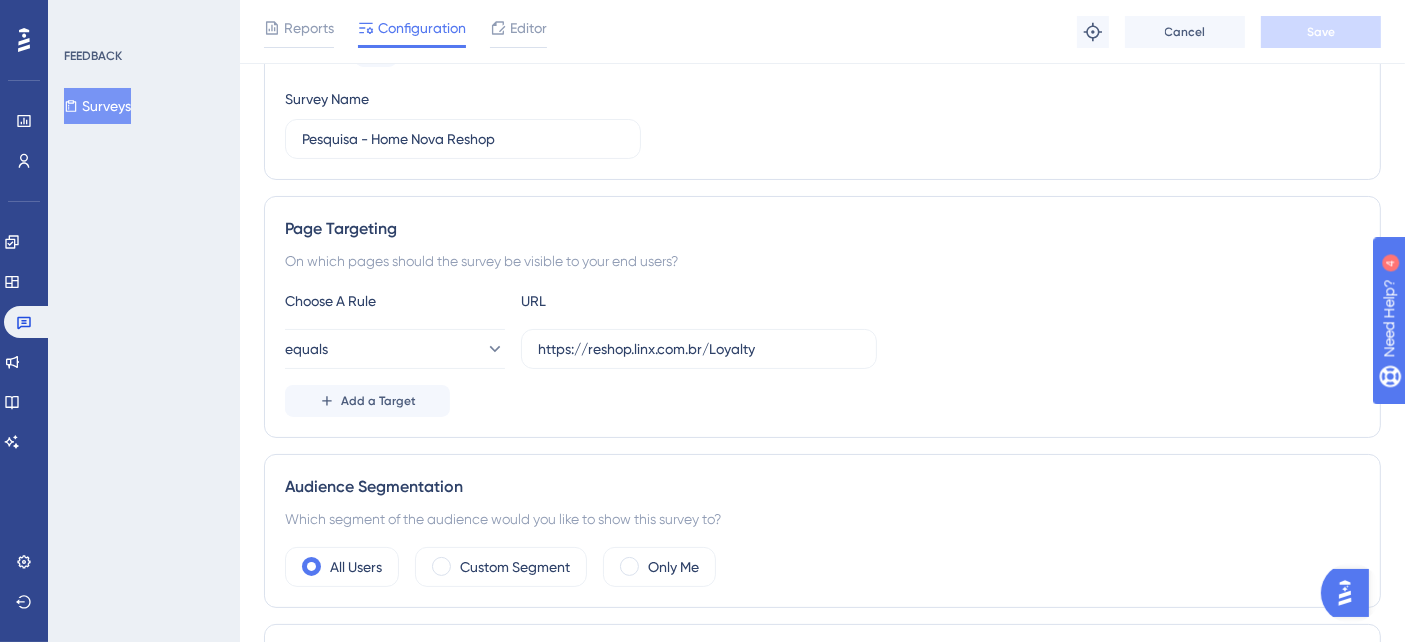 scroll, scrollTop: 222, scrollLeft: 0, axis: vertical 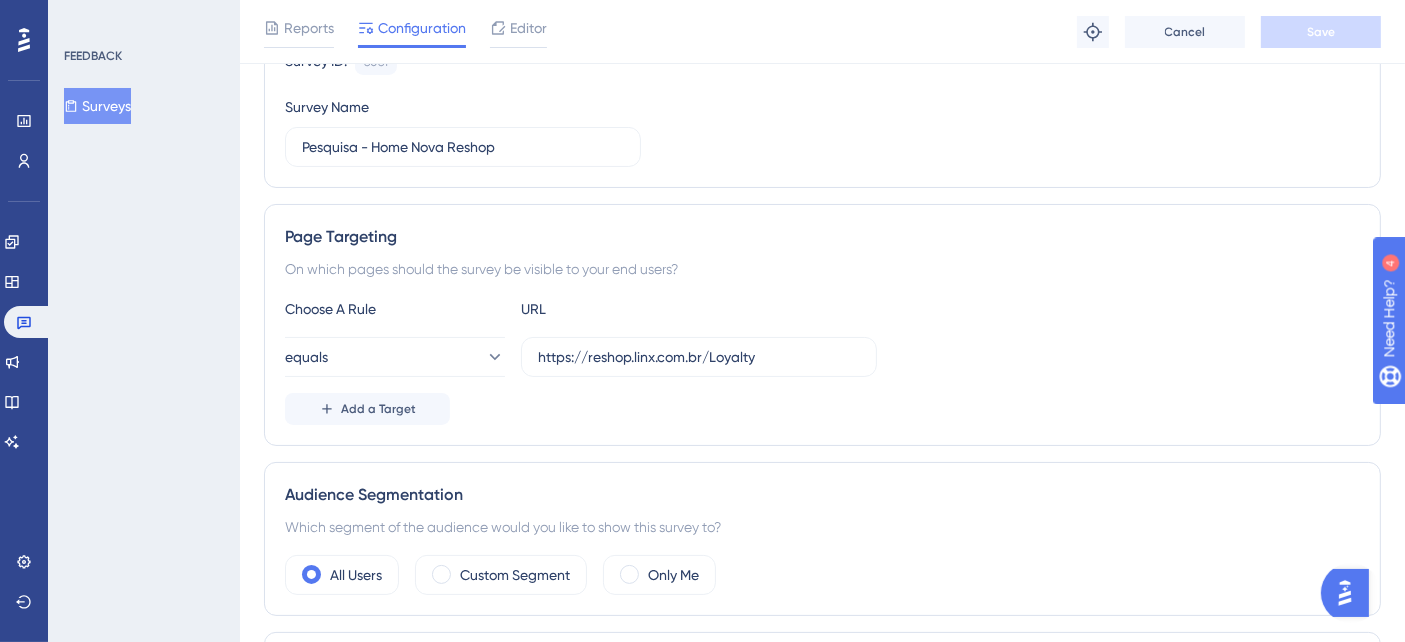 click on "Surveys" at bounding box center (97, 106) 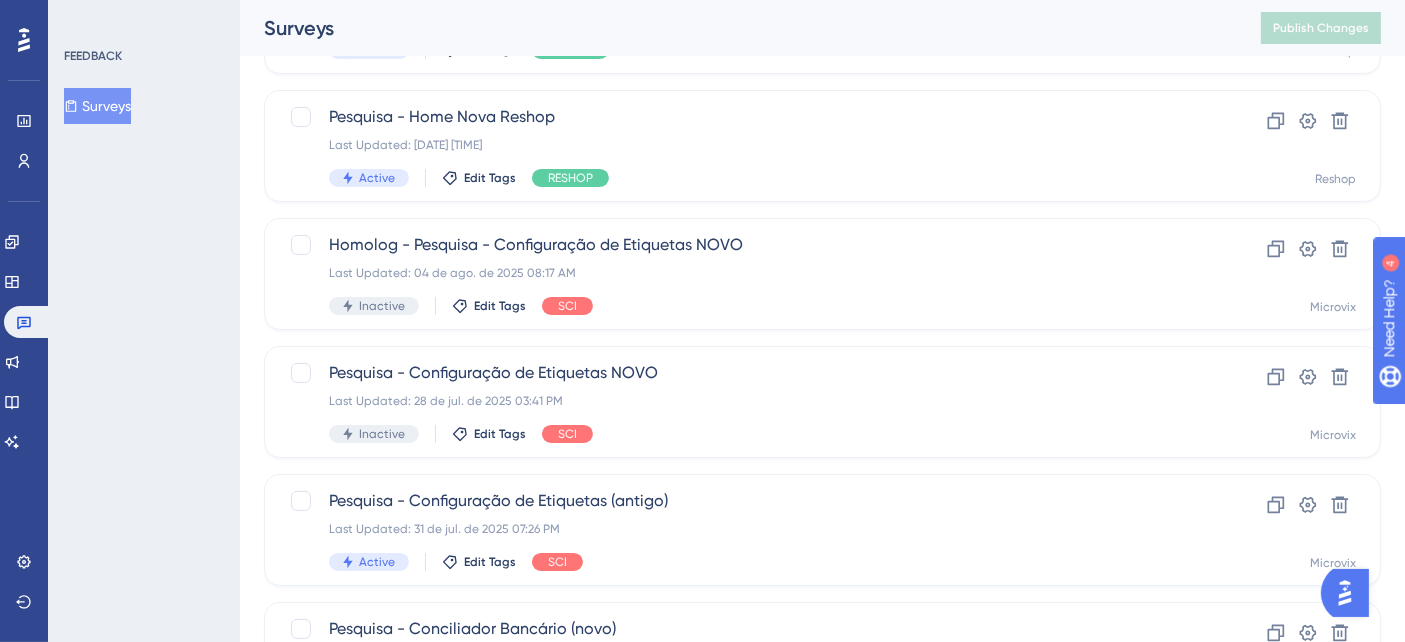scroll, scrollTop: 0, scrollLeft: 0, axis: both 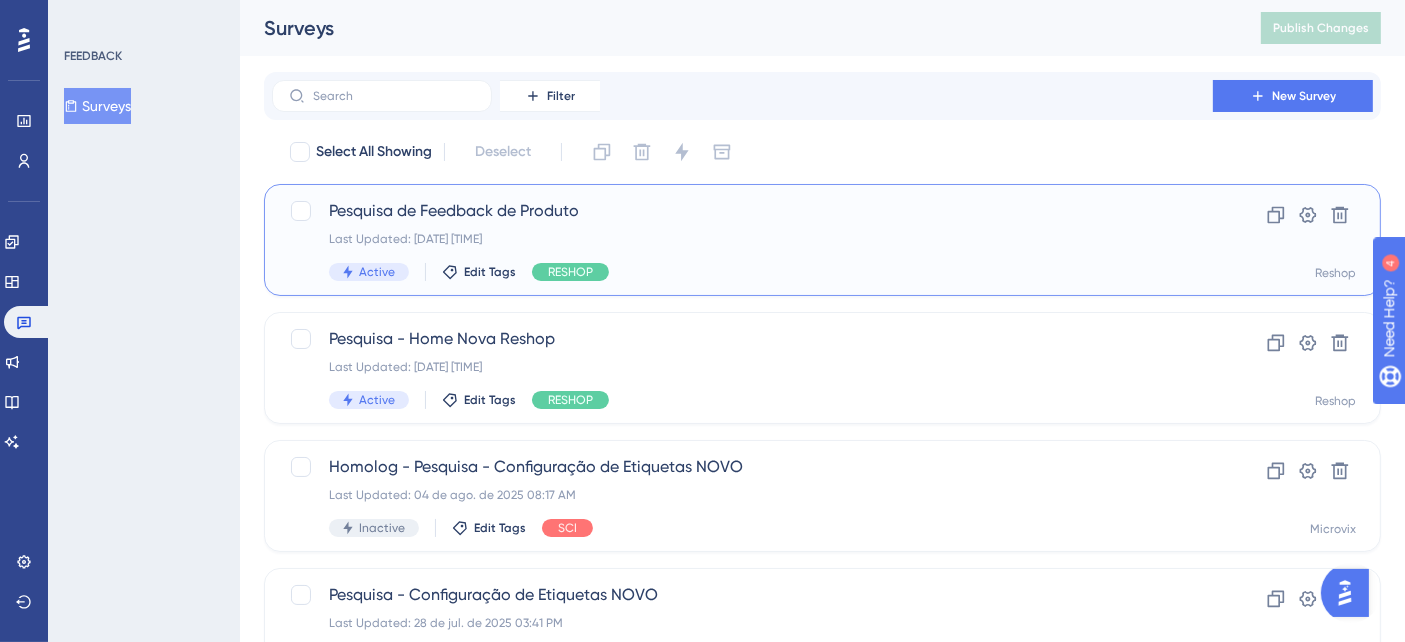 click on "Last Updated: [DATE] [TIME]" at bounding box center (742, 239) 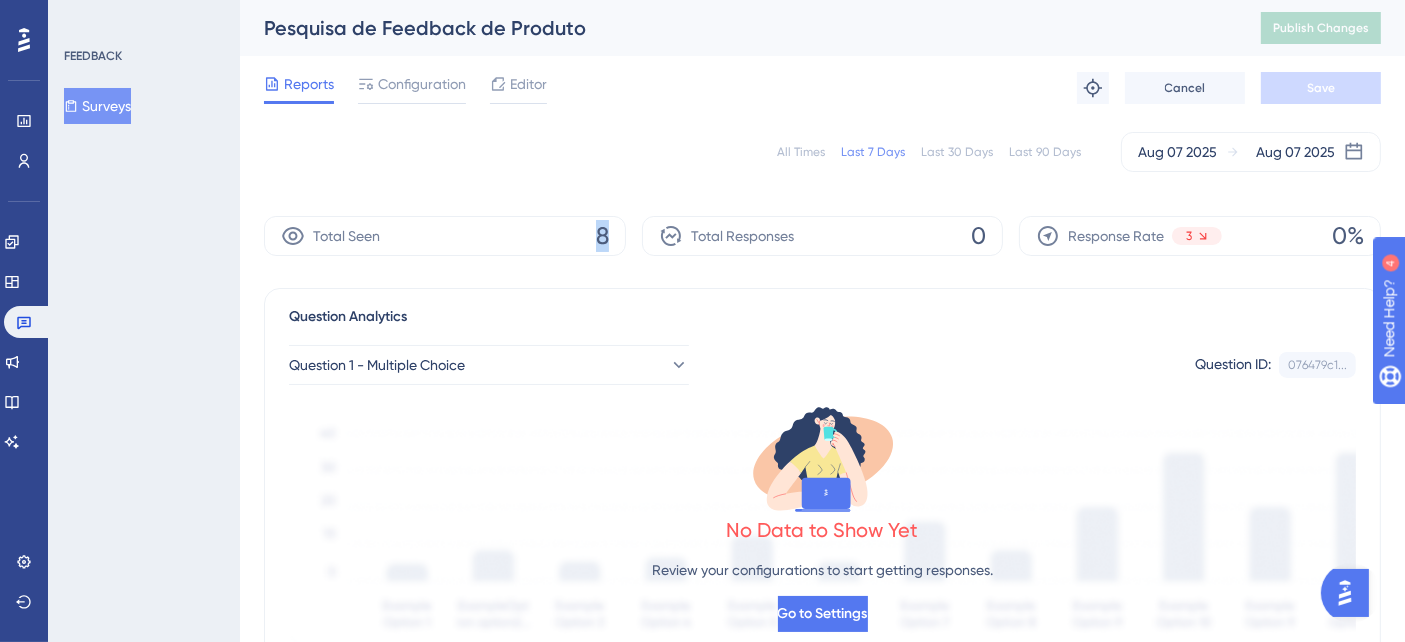 drag, startPoint x: 579, startPoint y: 232, endPoint x: 638, endPoint y: 242, distance: 59.841457 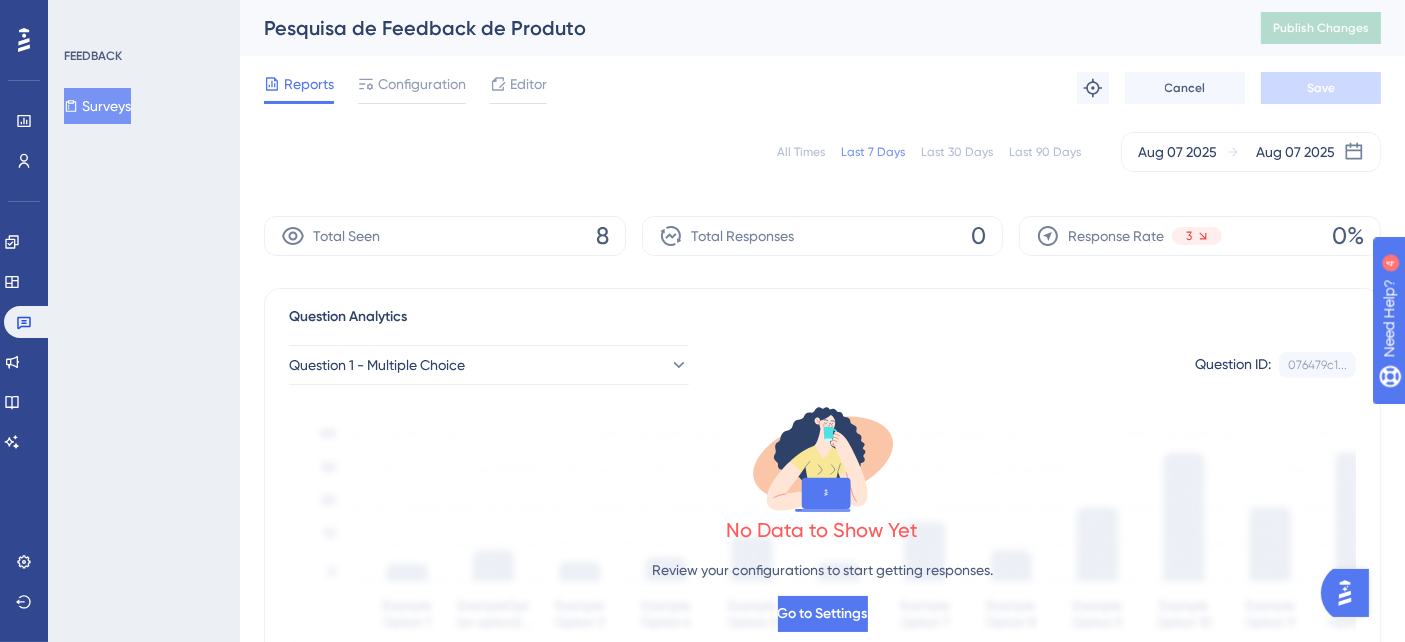 click on "All Times Last 7 Days Last 30 Days Last 90 Days [DATE] [DATE]" at bounding box center [822, 152] 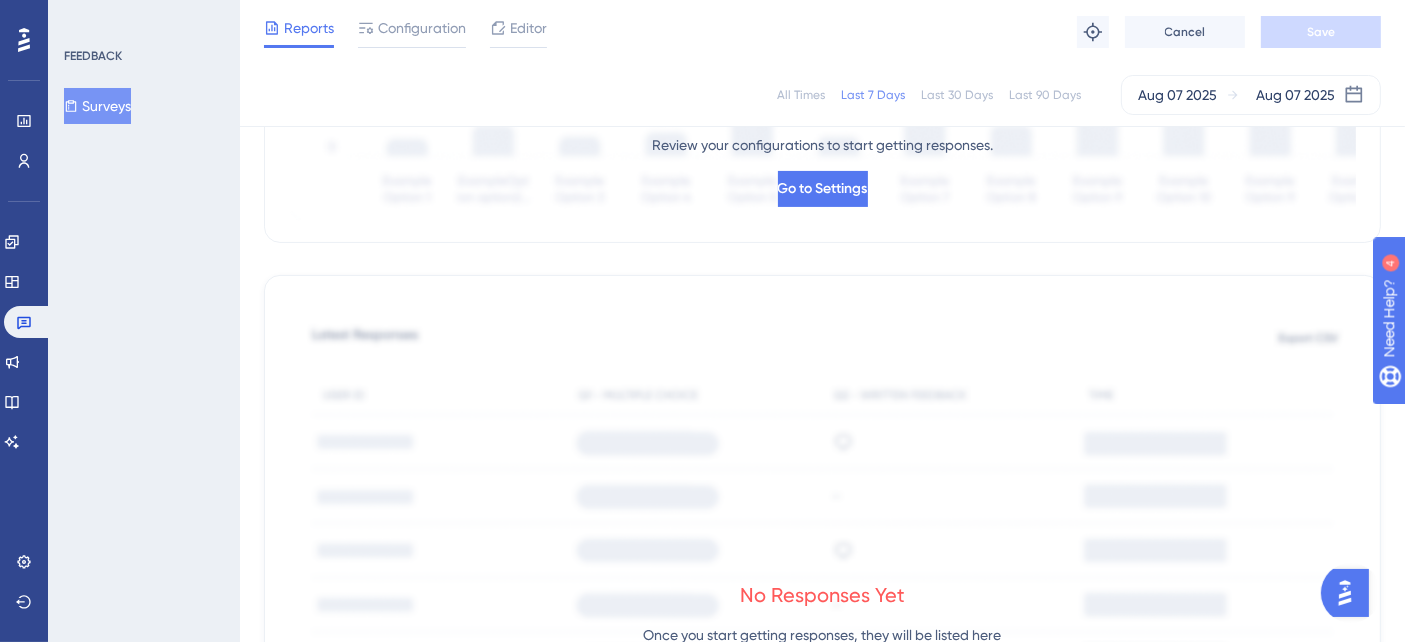 scroll, scrollTop: 0, scrollLeft: 0, axis: both 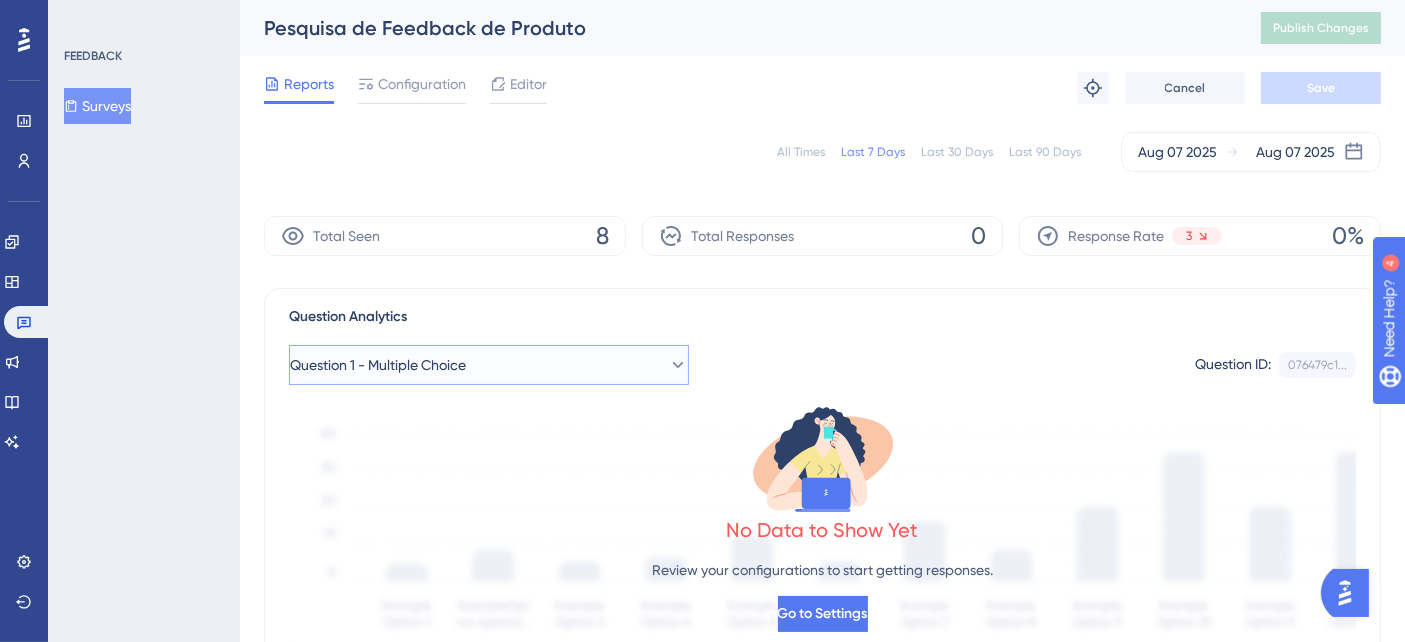 click on "Question 1 - Multiple Choice" at bounding box center (489, 365) 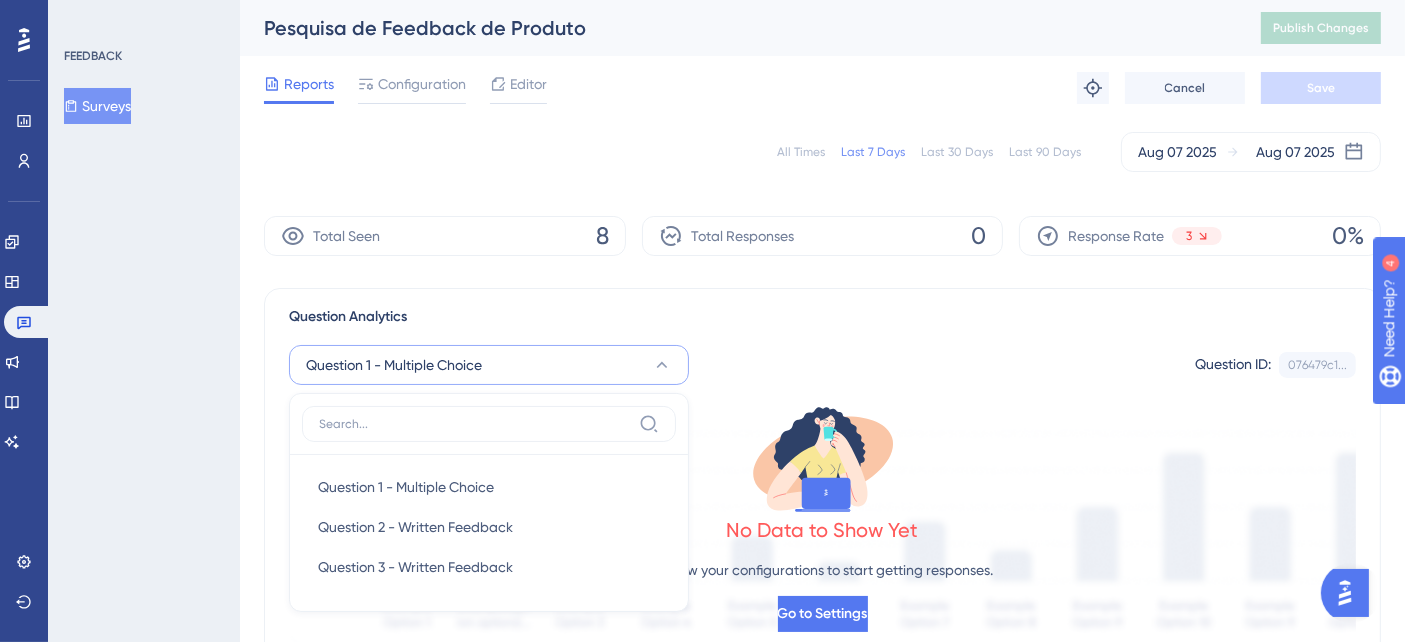 scroll, scrollTop: 180, scrollLeft: 0, axis: vertical 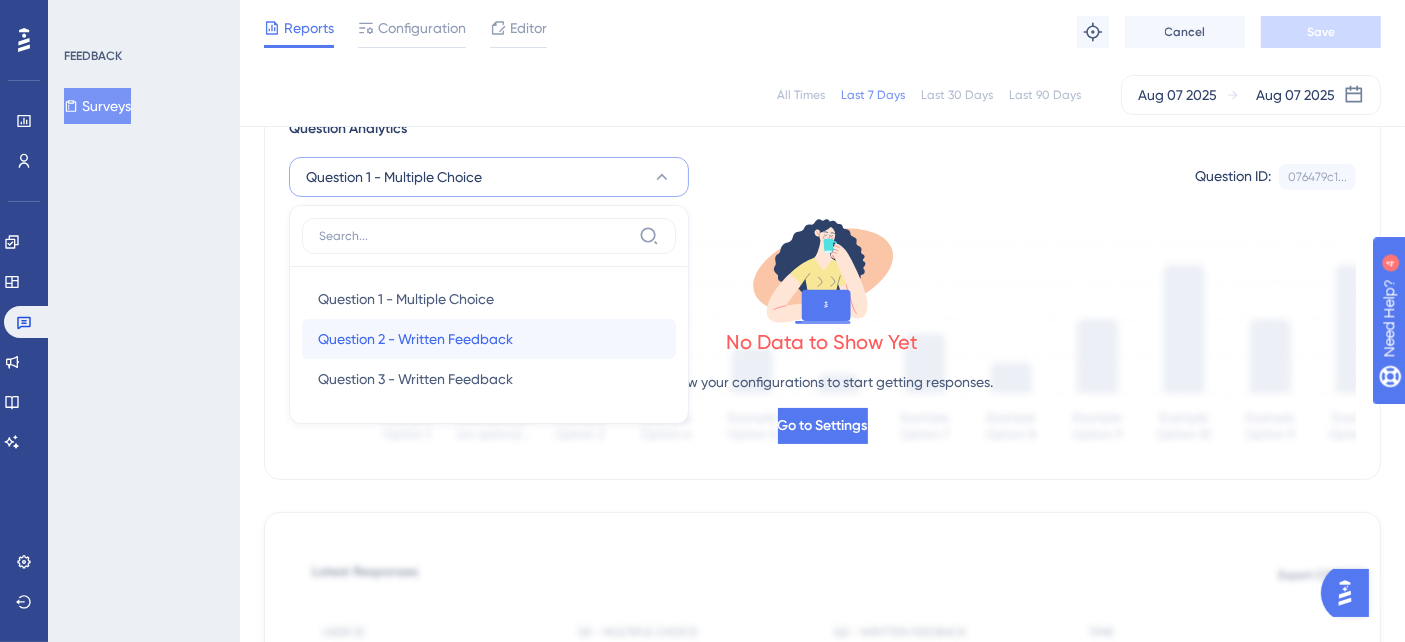 click on "Question 2 - Written Feedback Question 2 - Written Feedback" at bounding box center [489, 339] 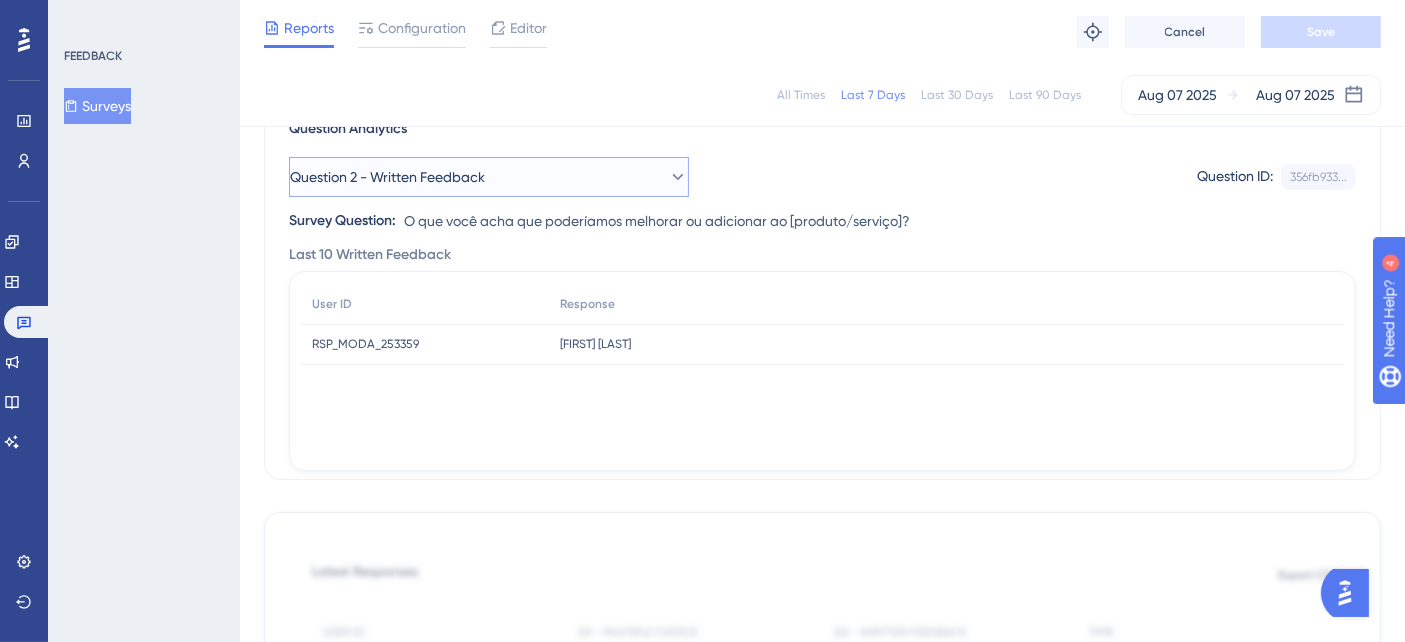 click on "Question 2 - Written Feedback" at bounding box center (489, 177) 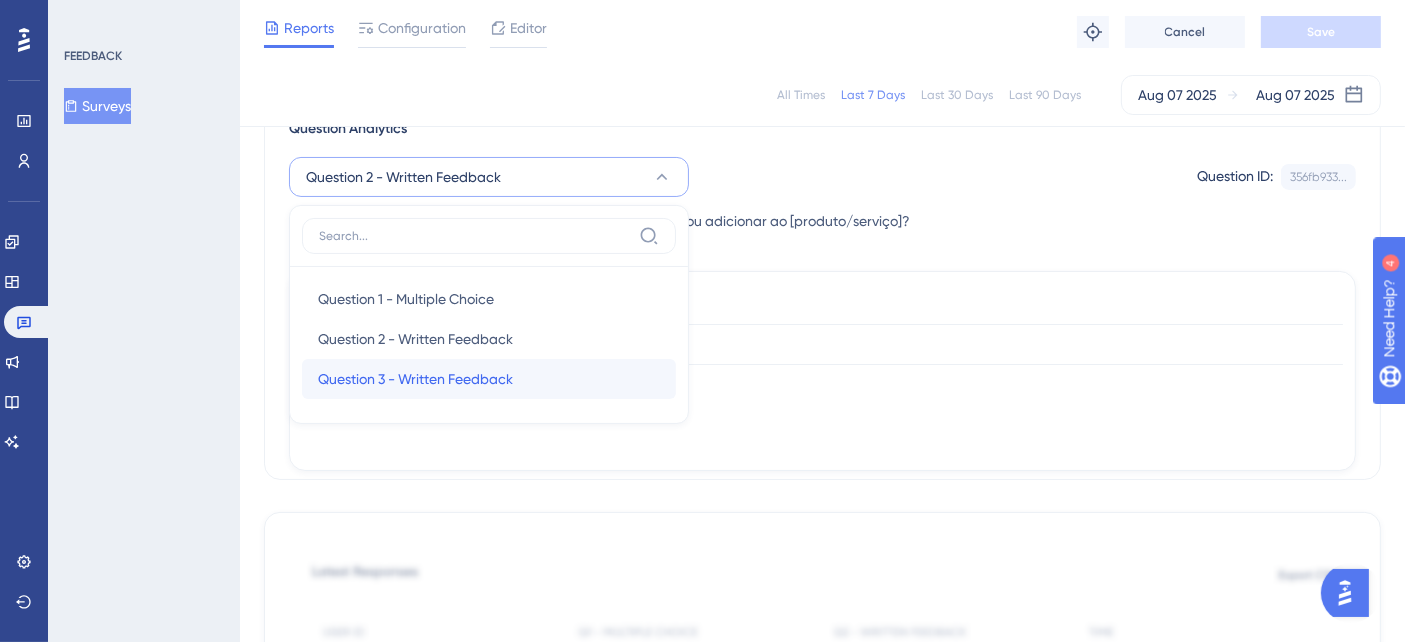 click on "Question 3 - Written Feedback Question 3 - Written Feedback" at bounding box center (489, 379) 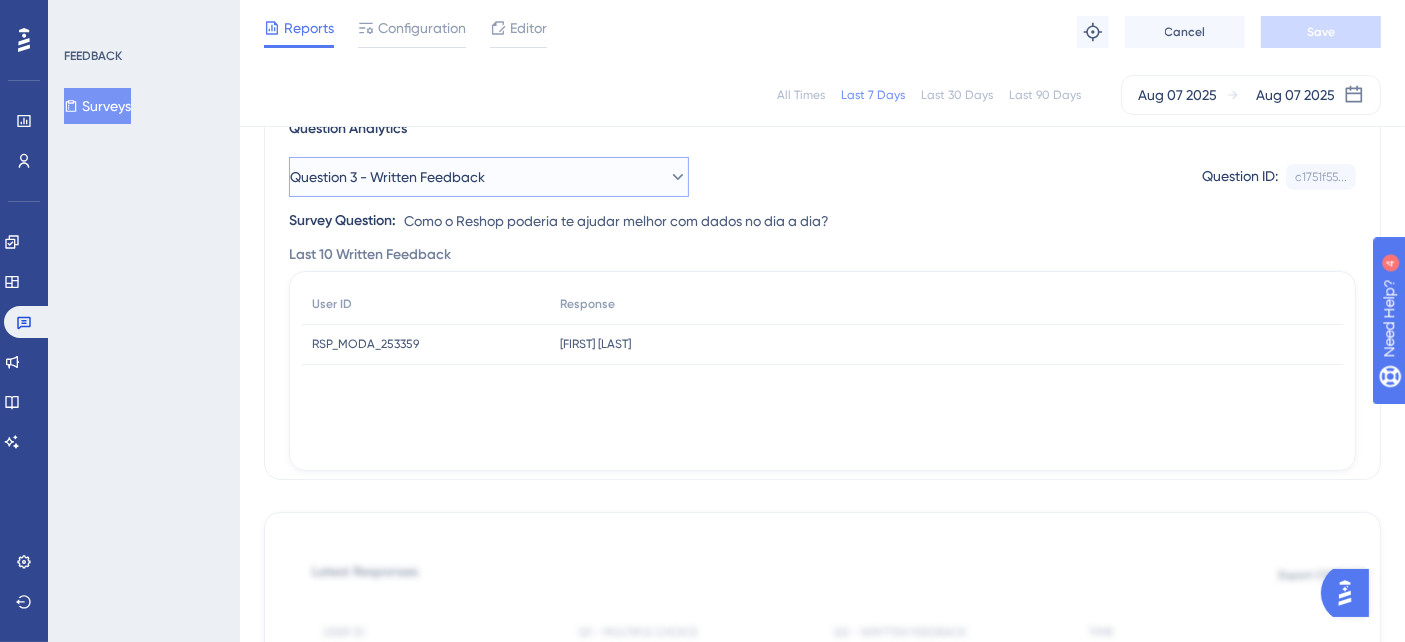click on "Question 3 - Written Feedback" at bounding box center (489, 177) 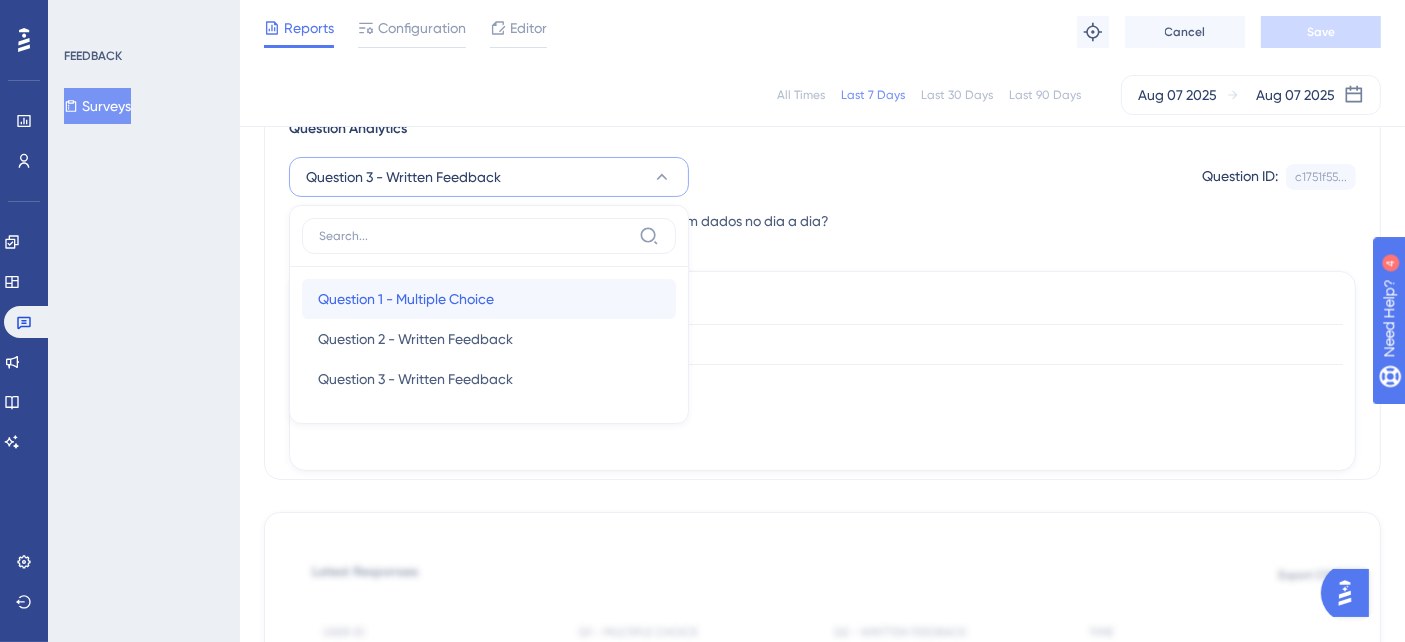 click on "Question 1 - Multiple Choice Question 1 - Multiple Choice" at bounding box center [489, 299] 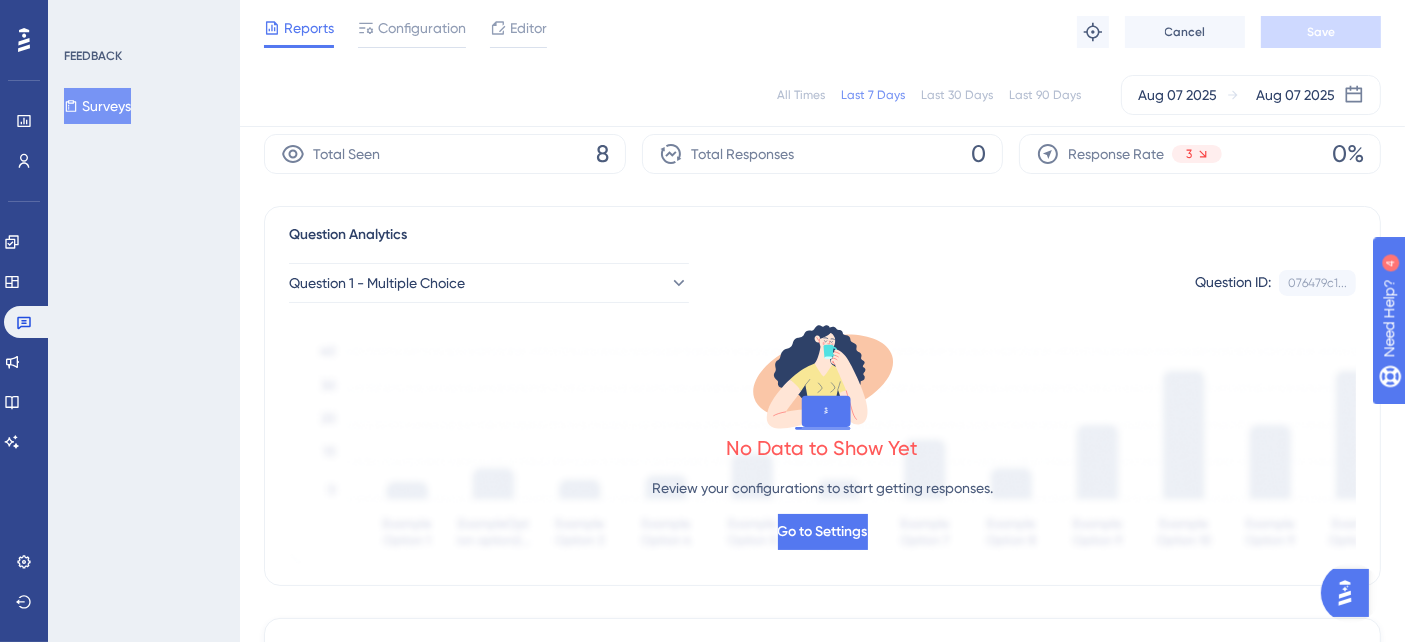 scroll, scrollTop: 0, scrollLeft: 0, axis: both 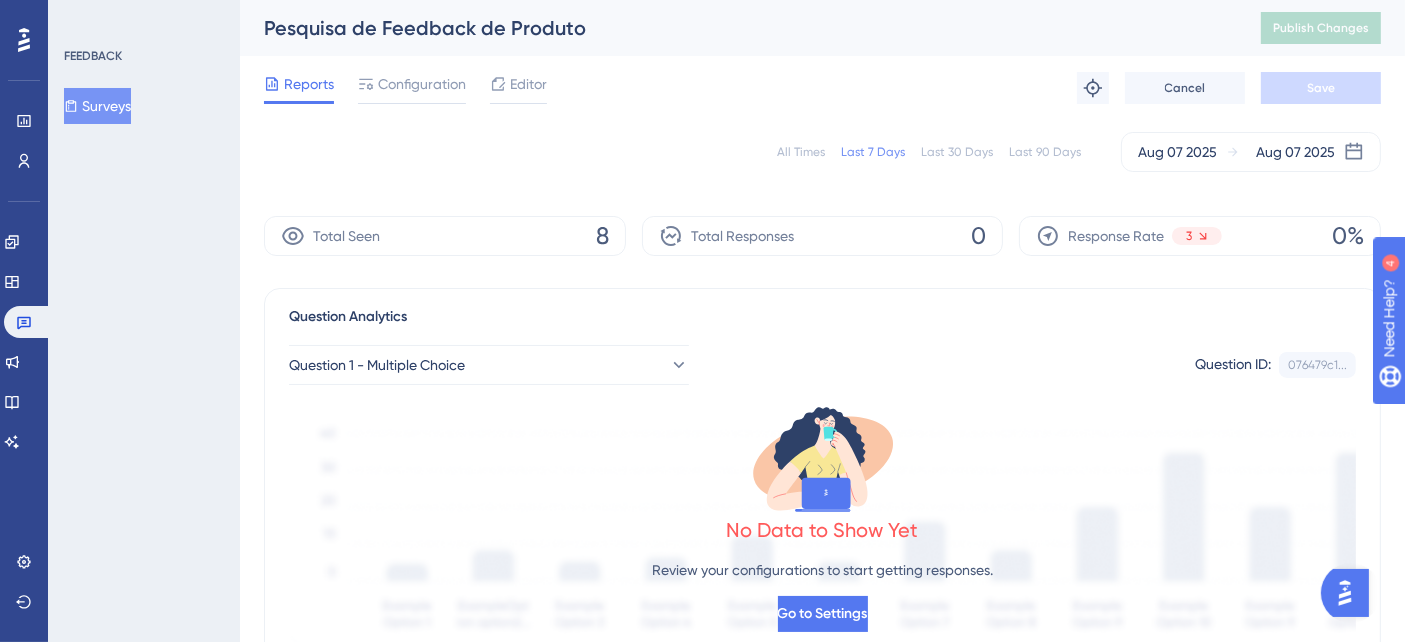 click on "Surveys" at bounding box center (97, 106) 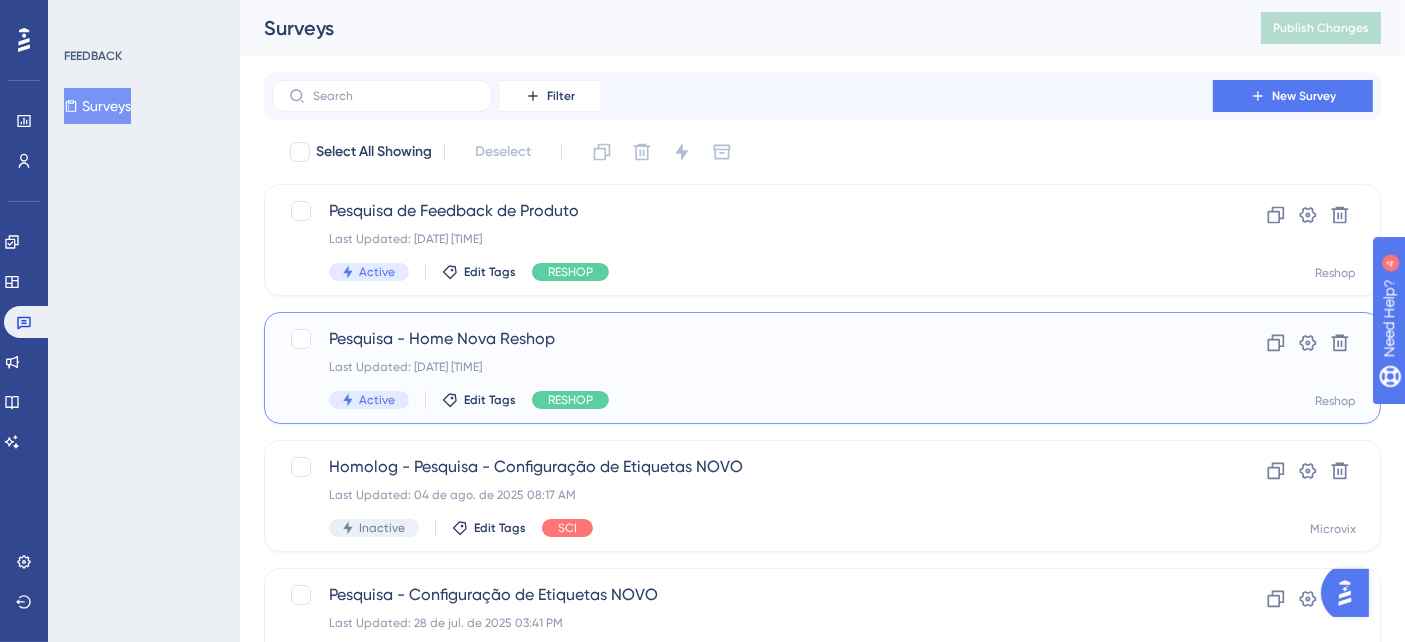 click on "Pesquisa - Home Nova Reshop" at bounding box center (742, 339) 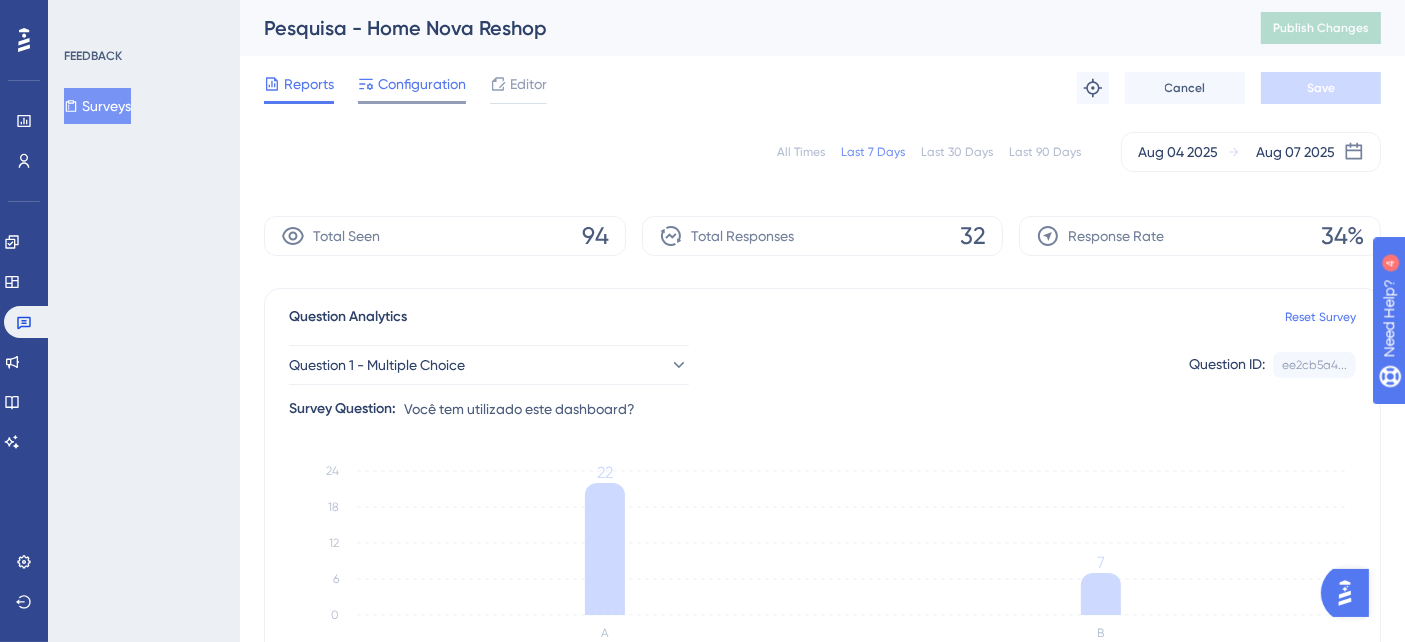 click on "Configuration" at bounding box center [422, 84] 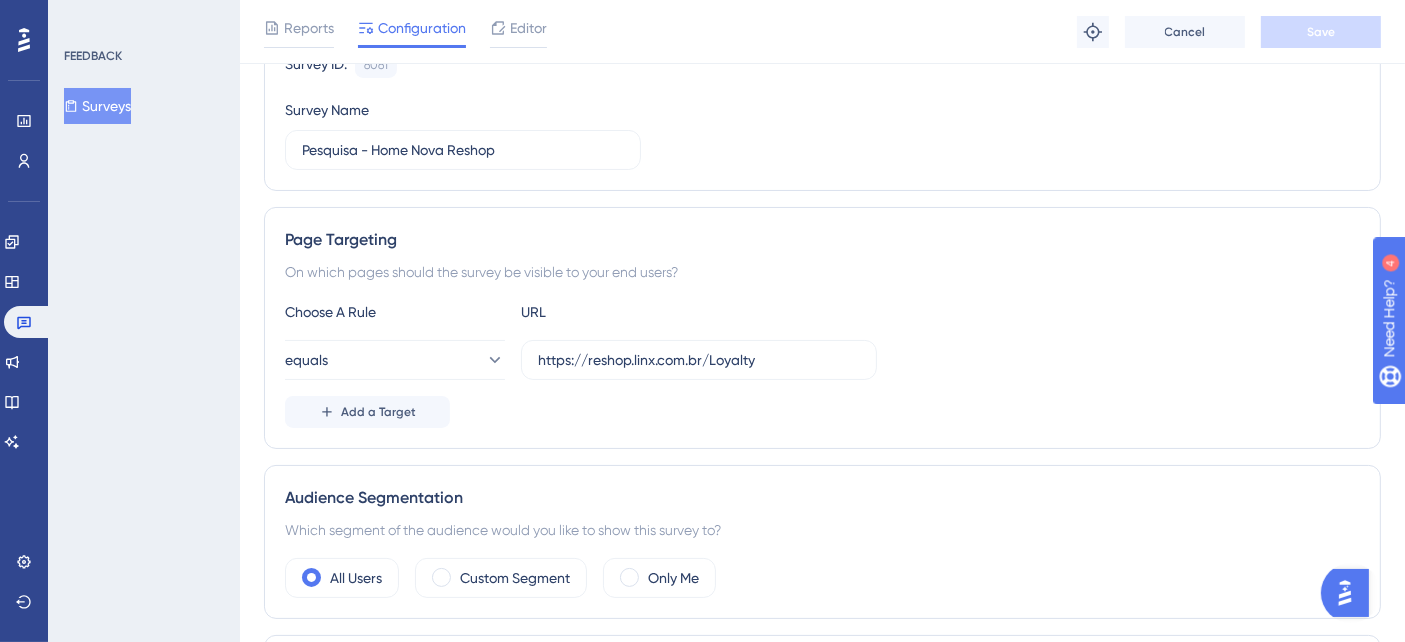 scroll, scrollTop: 222, scrollLeft: 0, axis: vertical 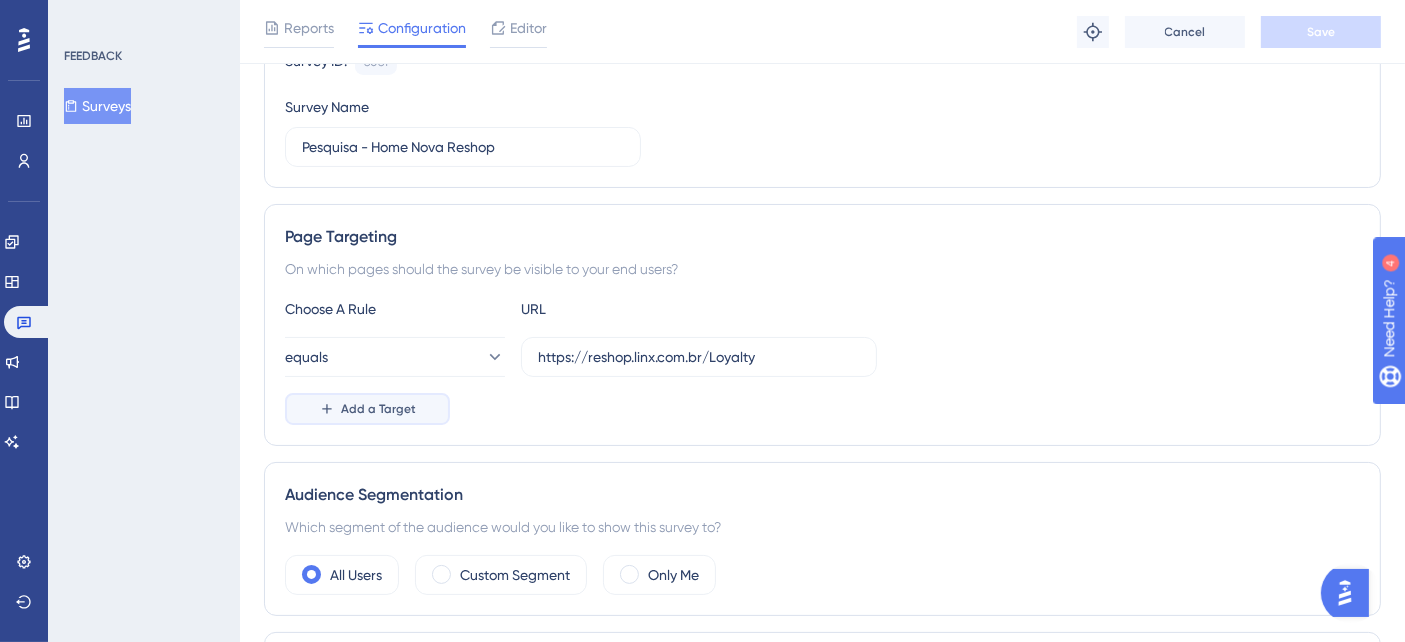 click on "Add a Target" at bounding box center (378, 409) 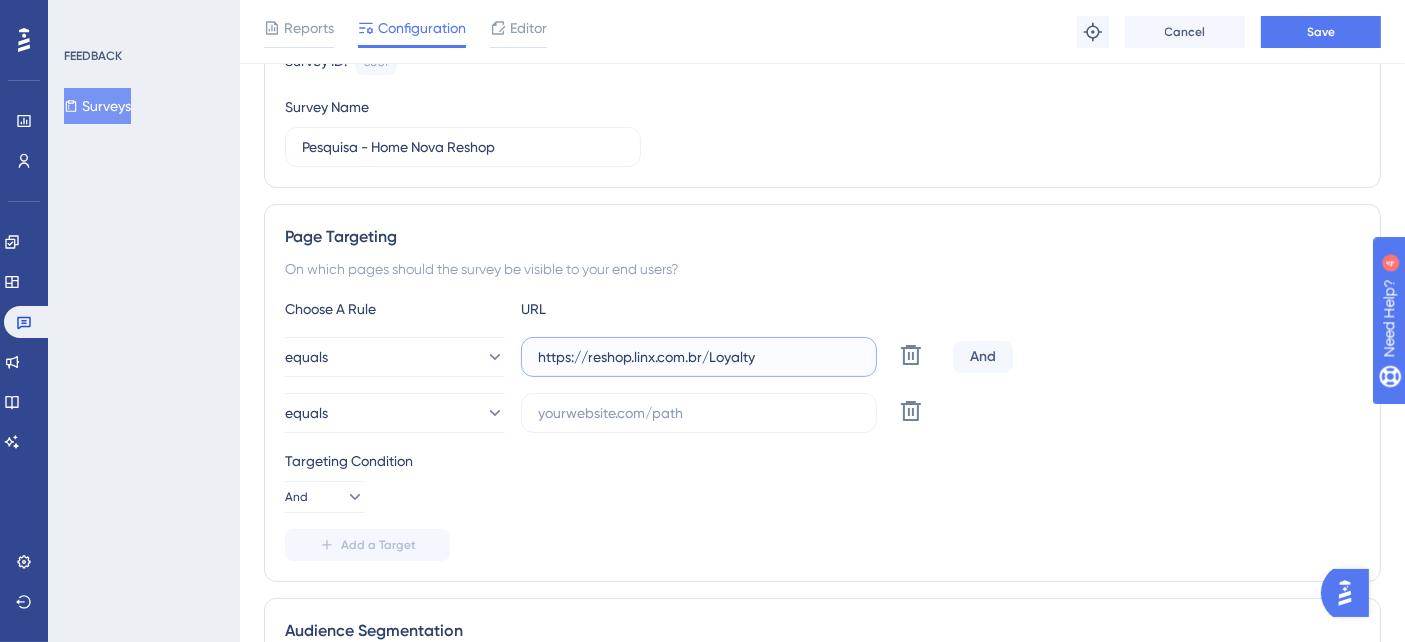 drag, startPoint x: 784, startPoint y: 358, endPoint x: 532, endPoint y: 367, distance: 252.16066 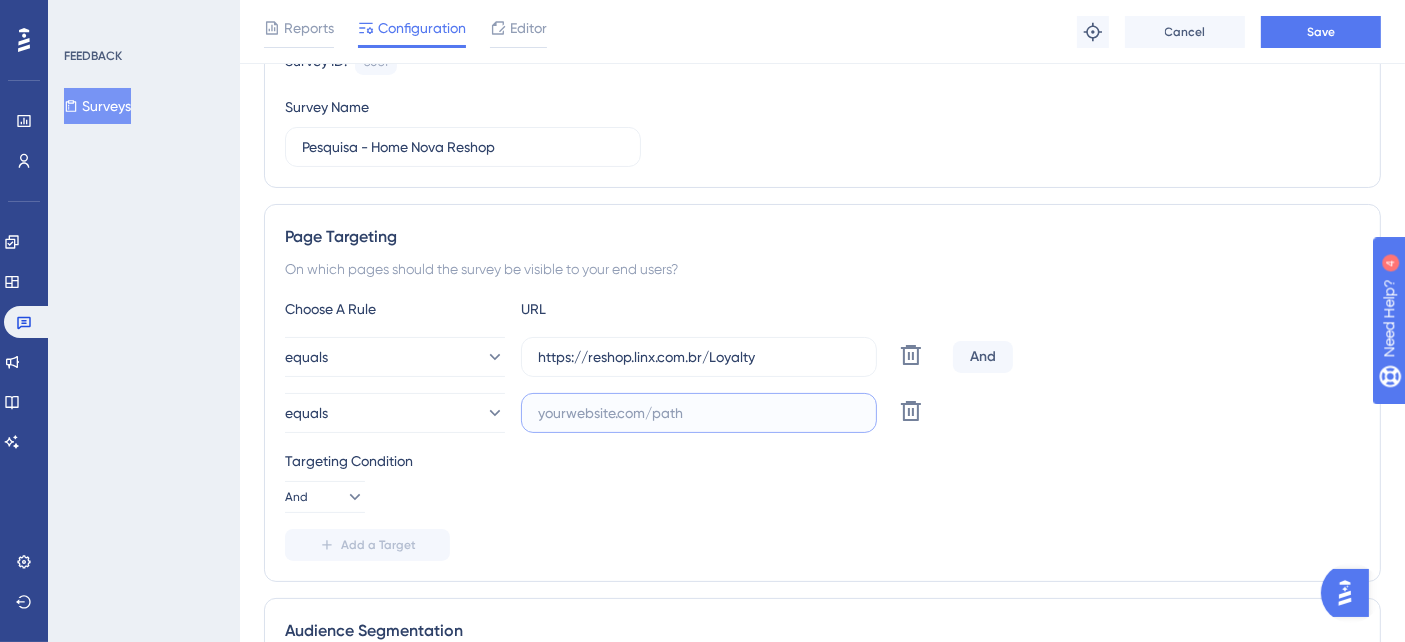 click at bounding box center (699, 413) 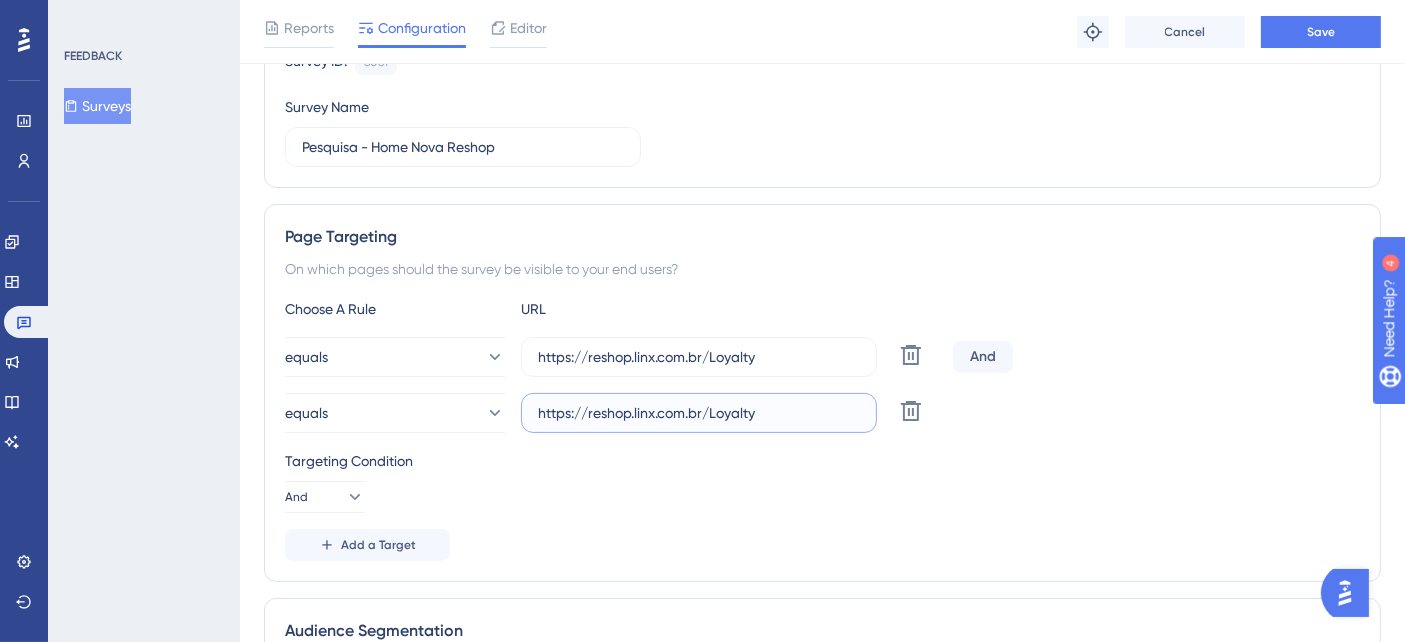 click on "https://reshop.linx.com.br/Loyalty" at bounding box center [699, 413] 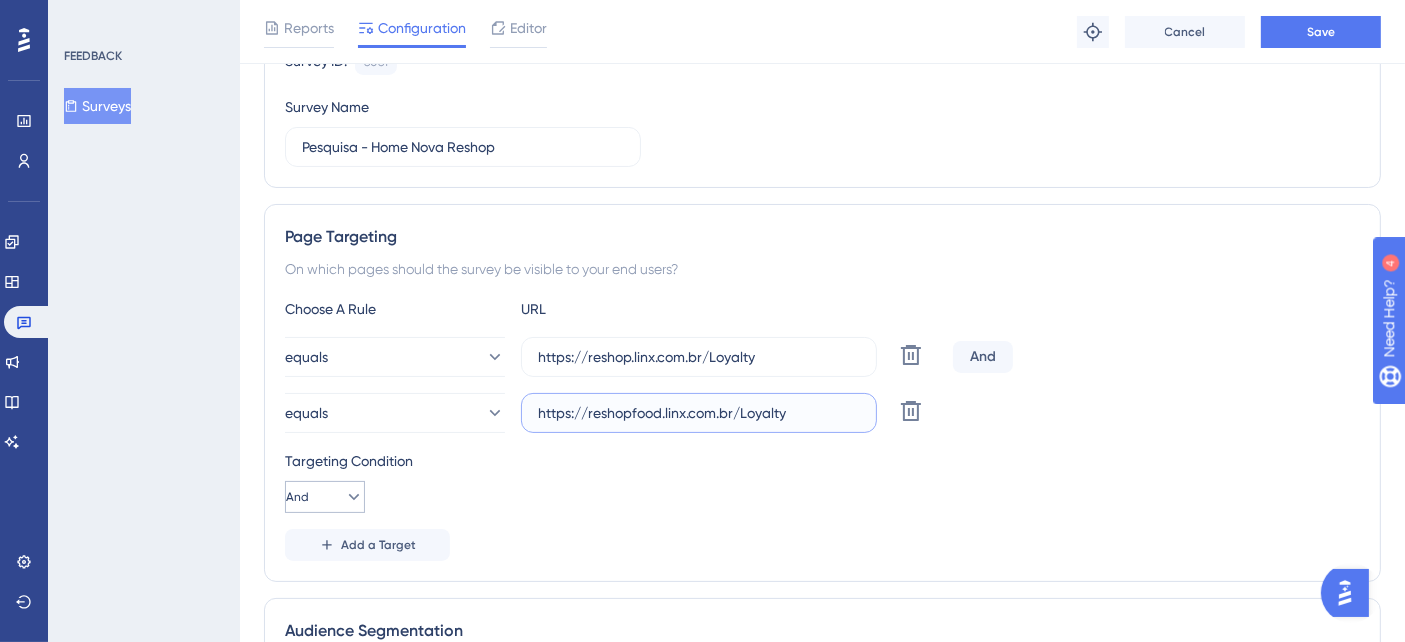 type on "https://reshopfood.linx.com.br/Loyalty" 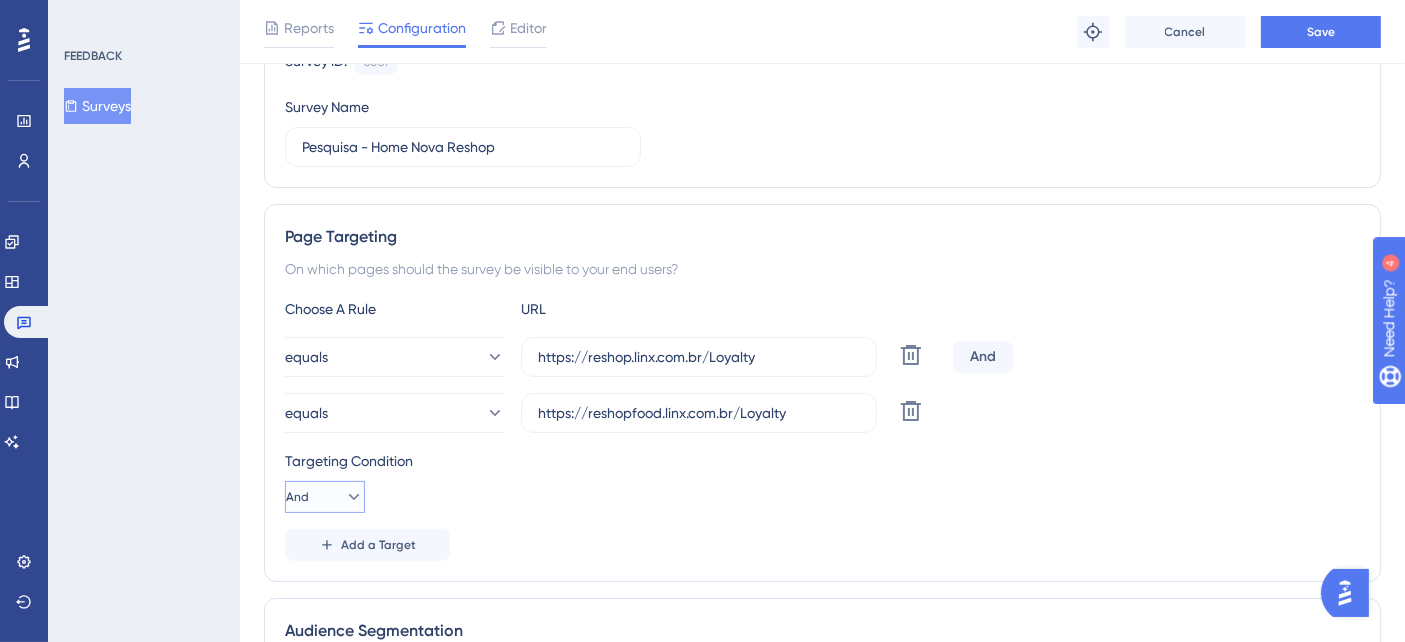 click 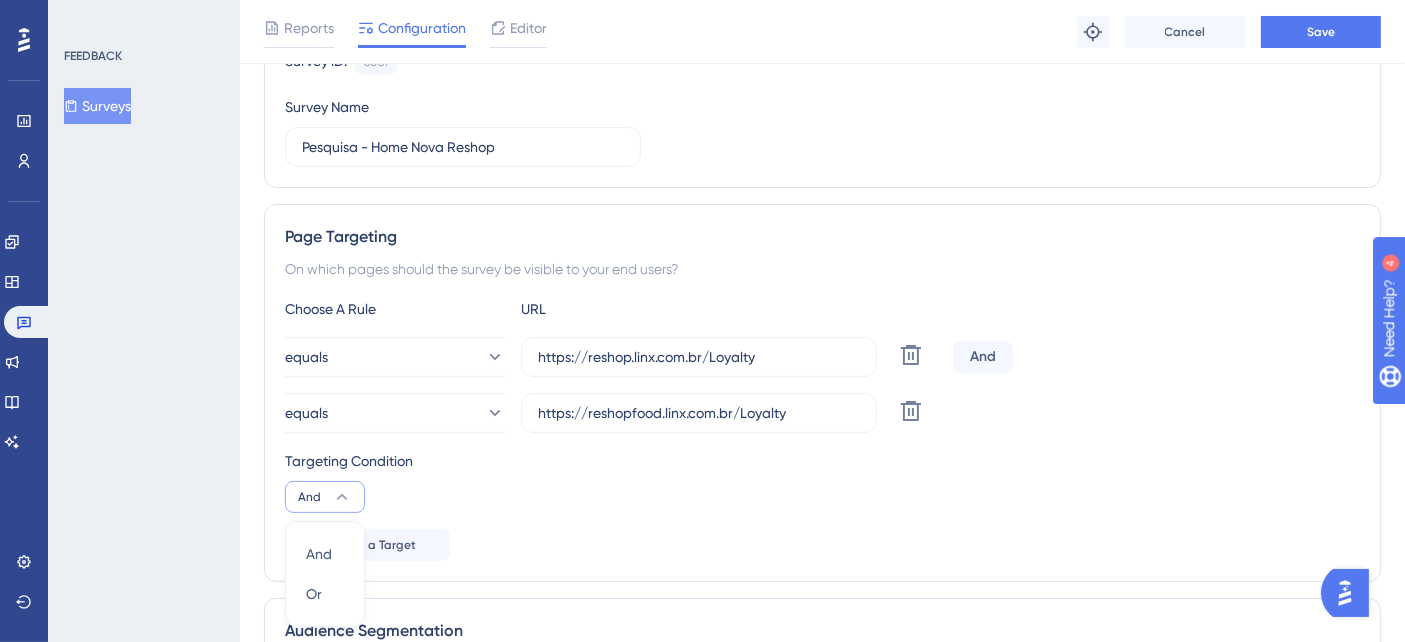 scroll, scrollTop: 472, scrollLeft: 0, axis: vertical 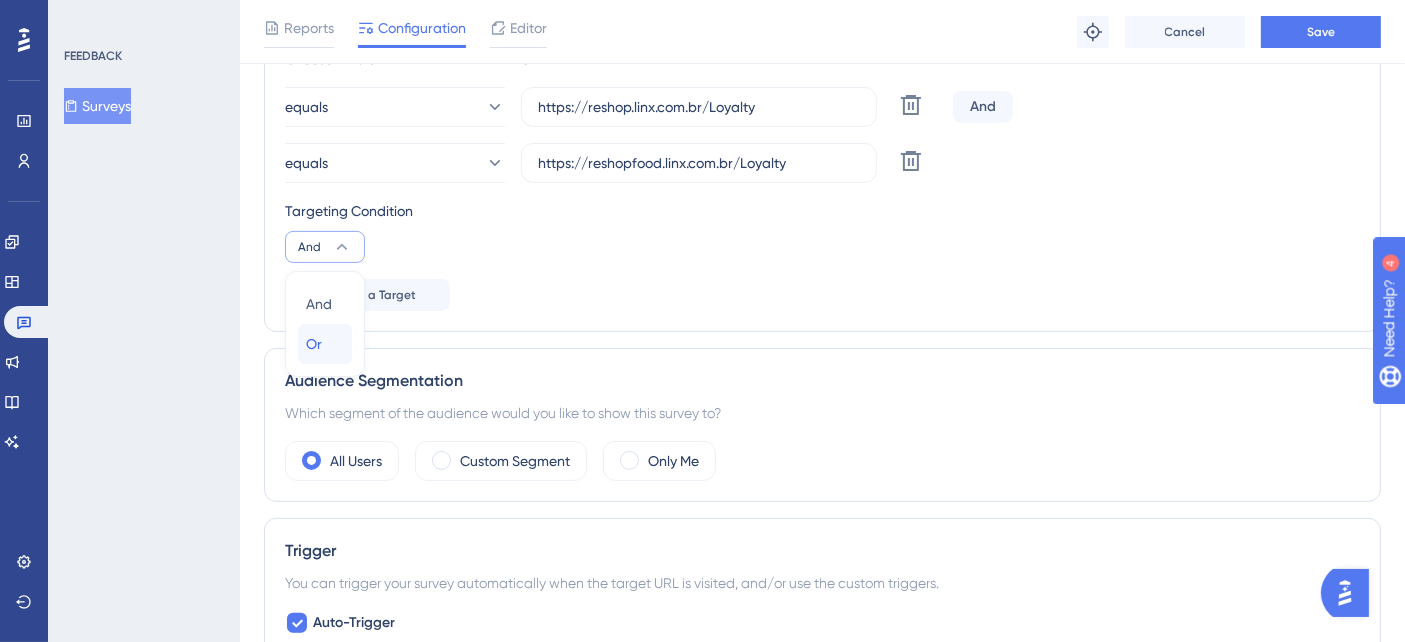 click on "Or" at bounding box center (314, 344) 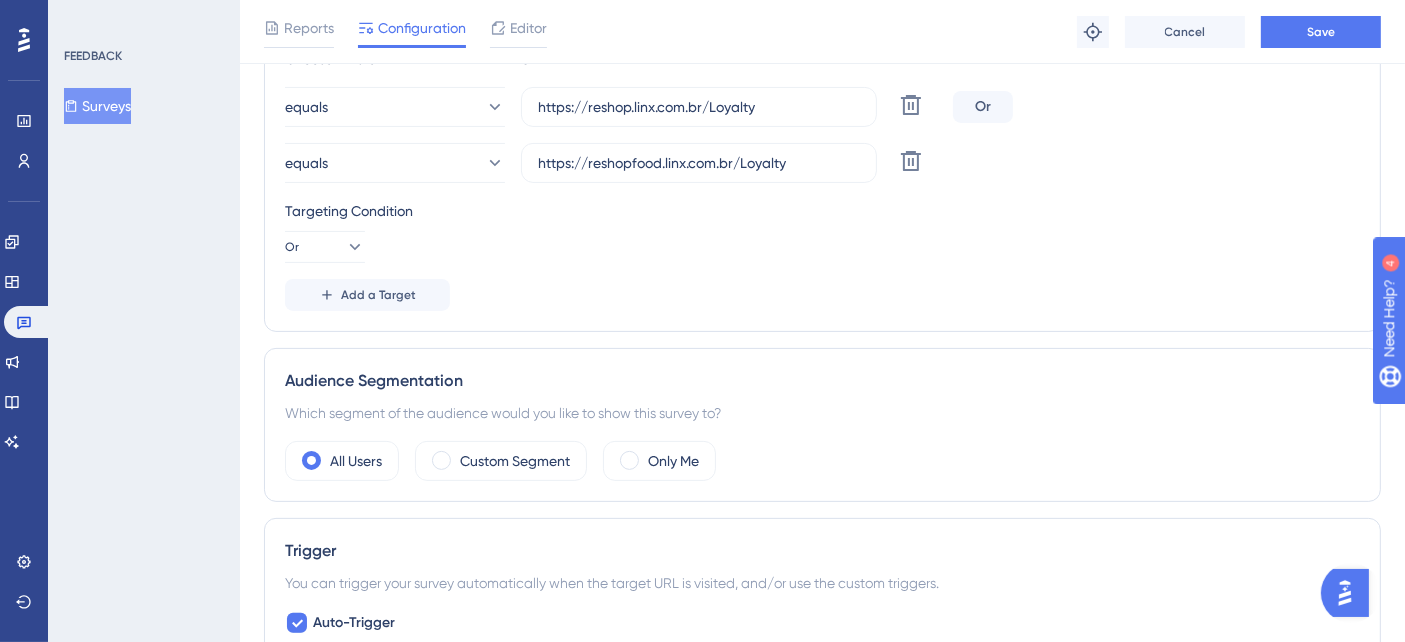 click on "Add a Target" at bounding box center (822, 295) 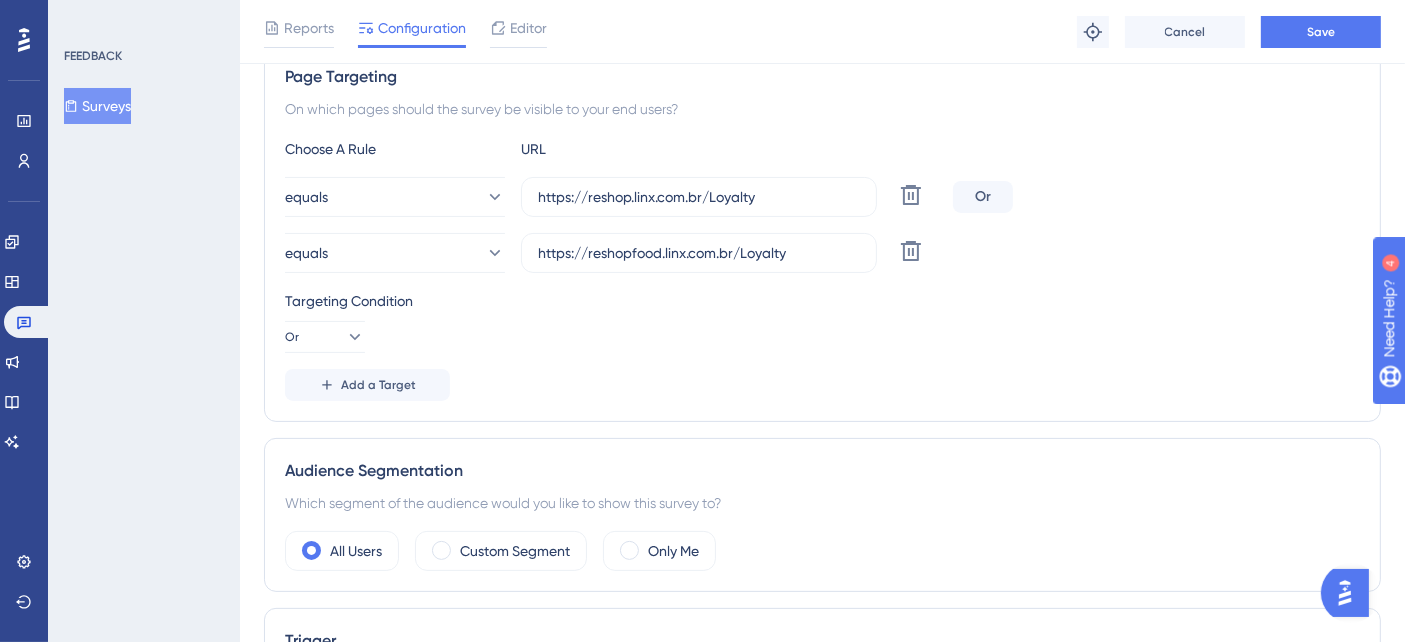 scroll, scrollTop: 361, scrollLeft: 0, axis: vertical 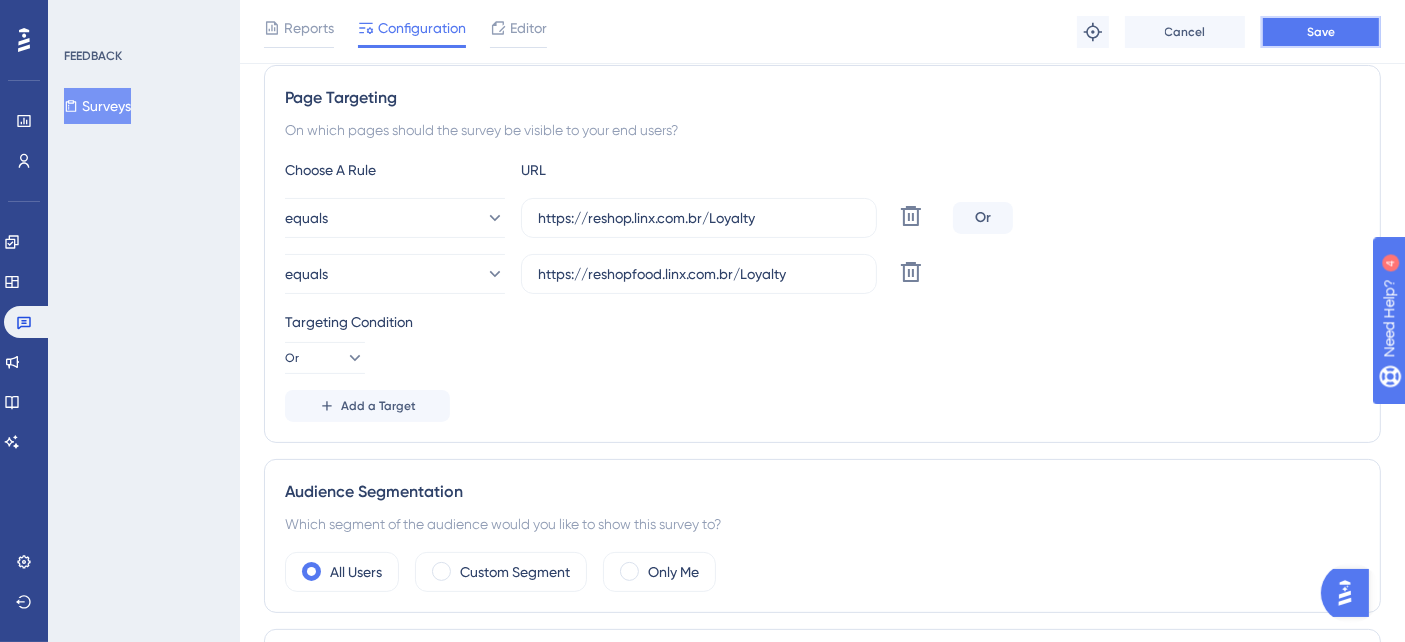 click on "Save" at bounding box center [1321, 32] 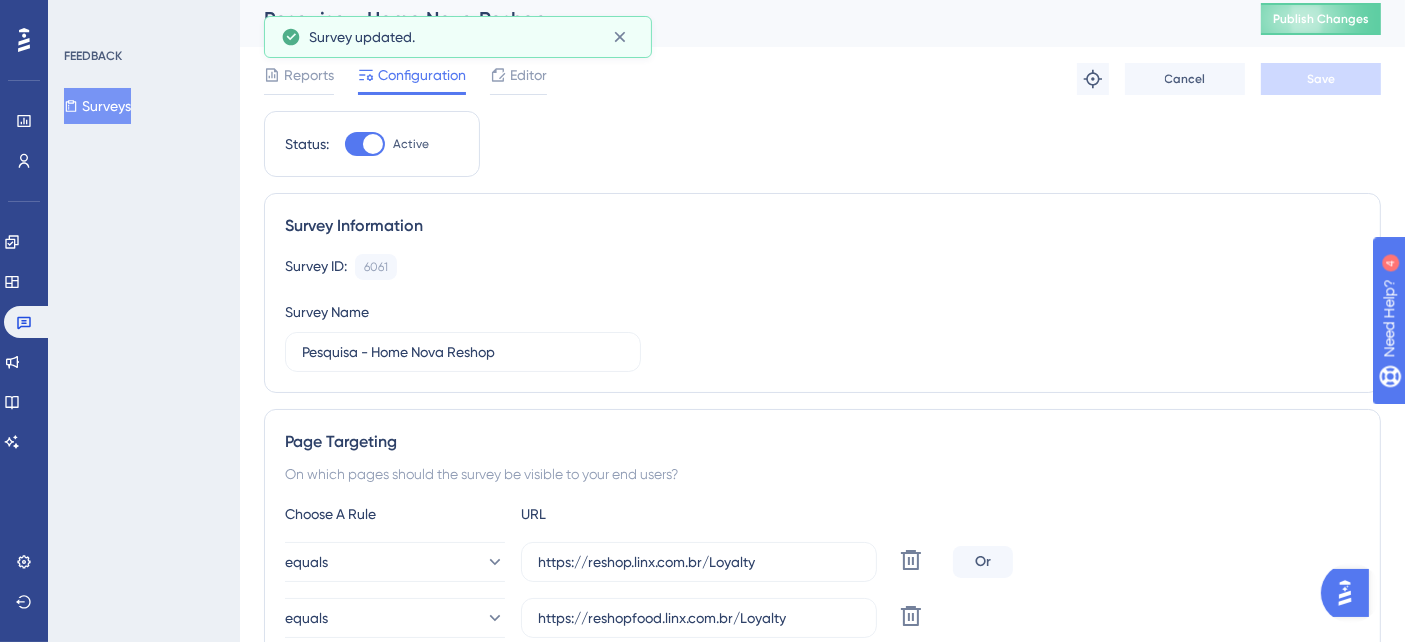 scroll, scrollTop: 0, scrollLeft: 0, axis: both 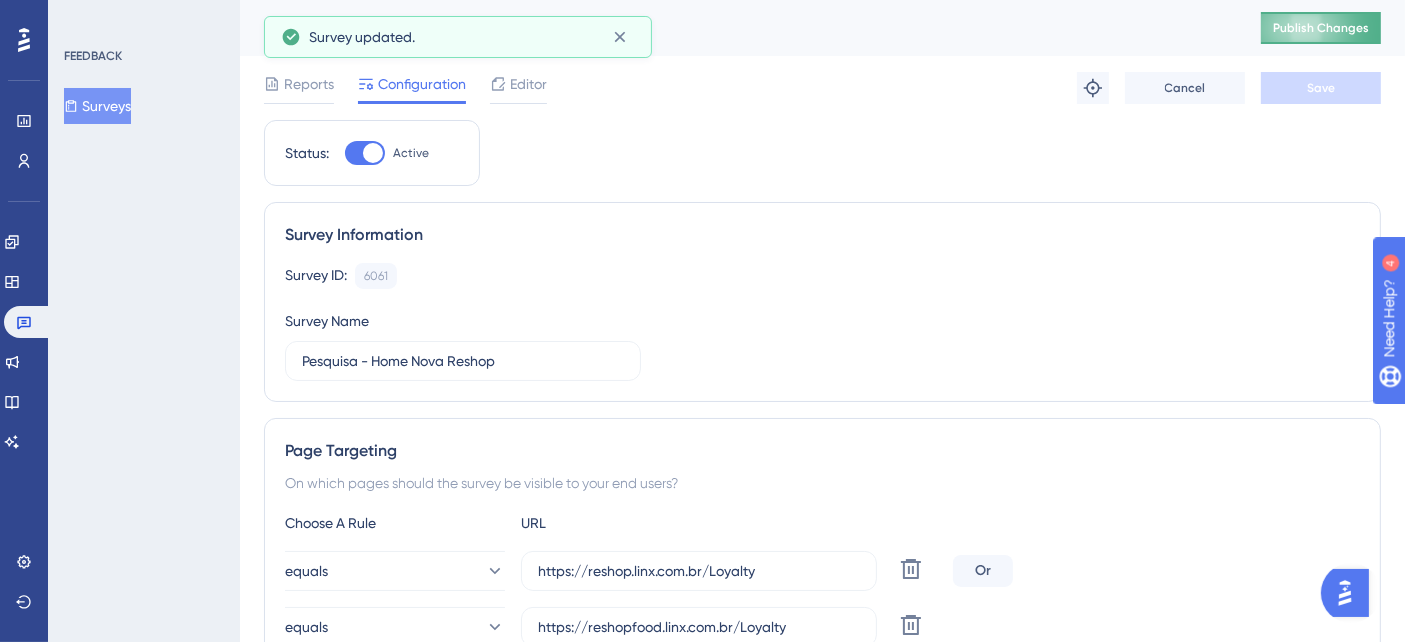 click on "Publish Changes" at bounding box center [1321, 28] 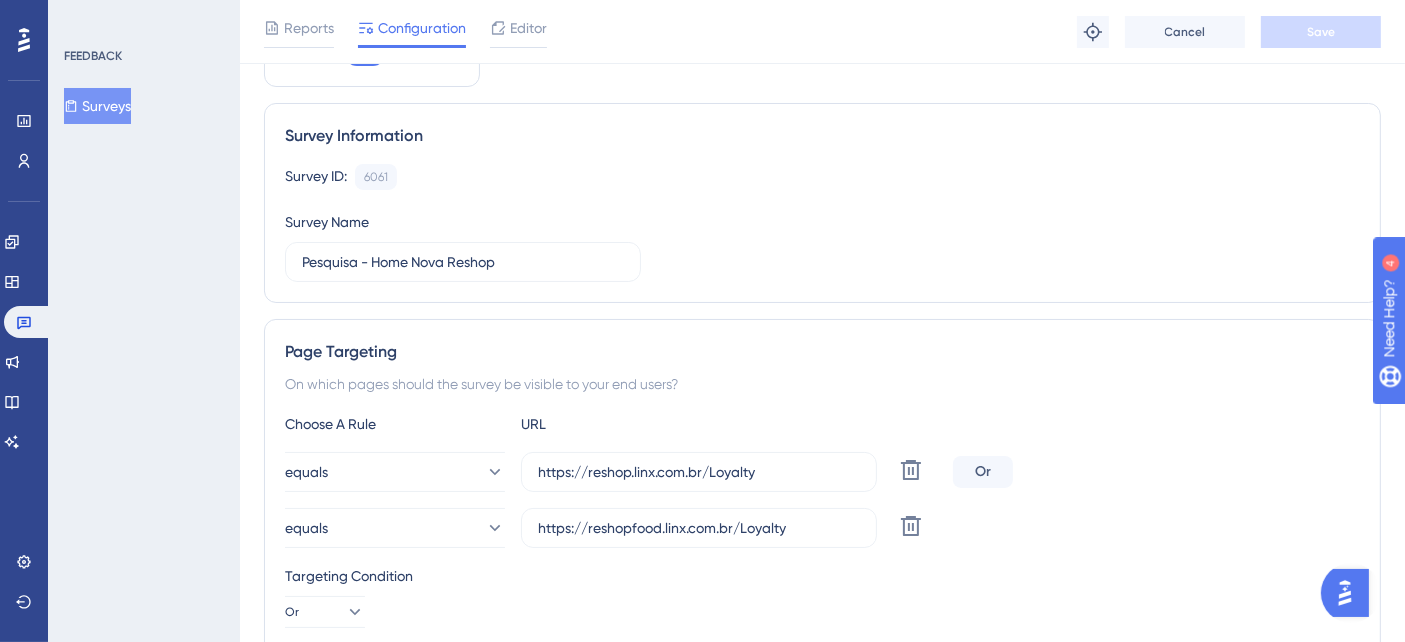 scroll, scrollTop: 0, scrollLeft: 0, axis: both 